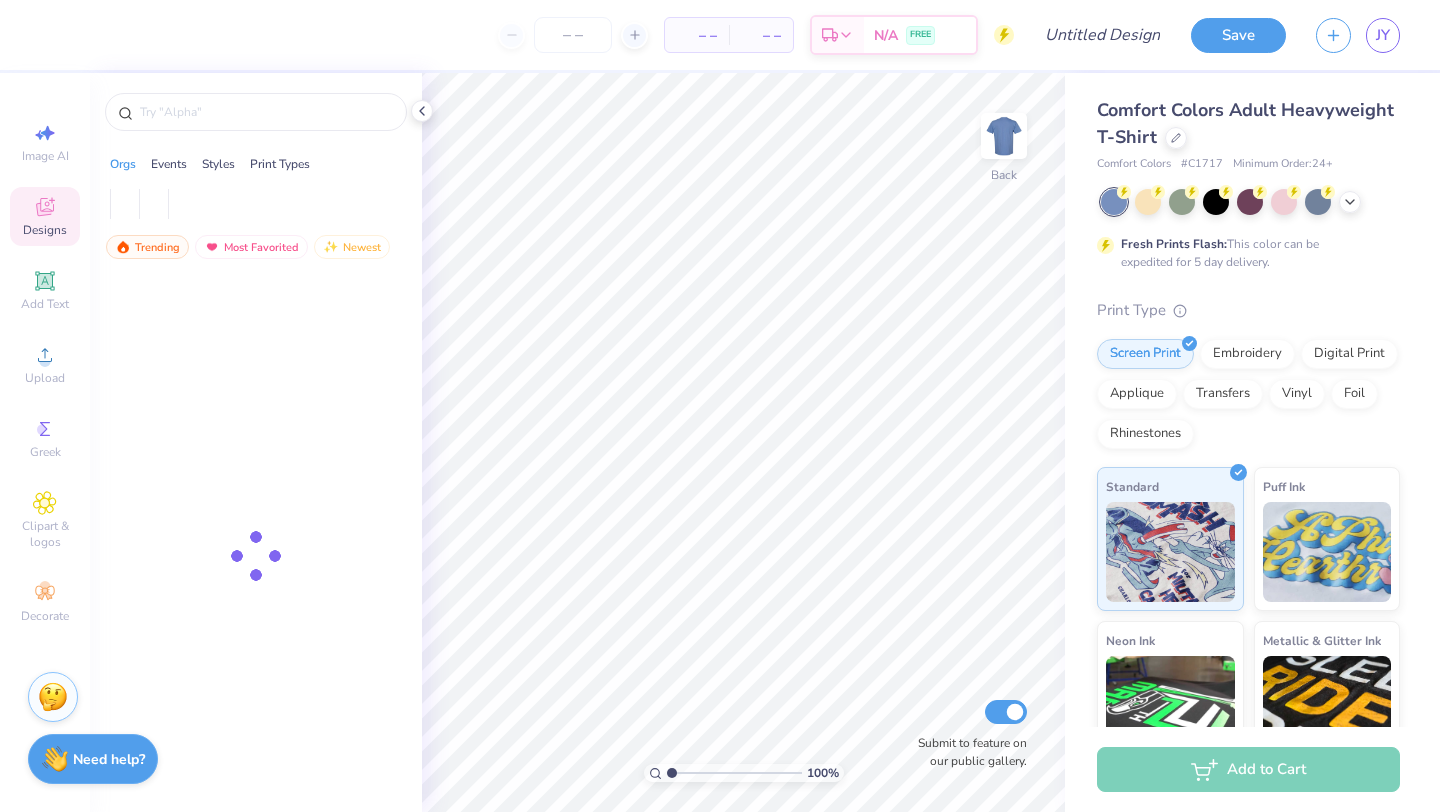 scroll, scrollTop: 0, scrollLeft: 0, axis: both 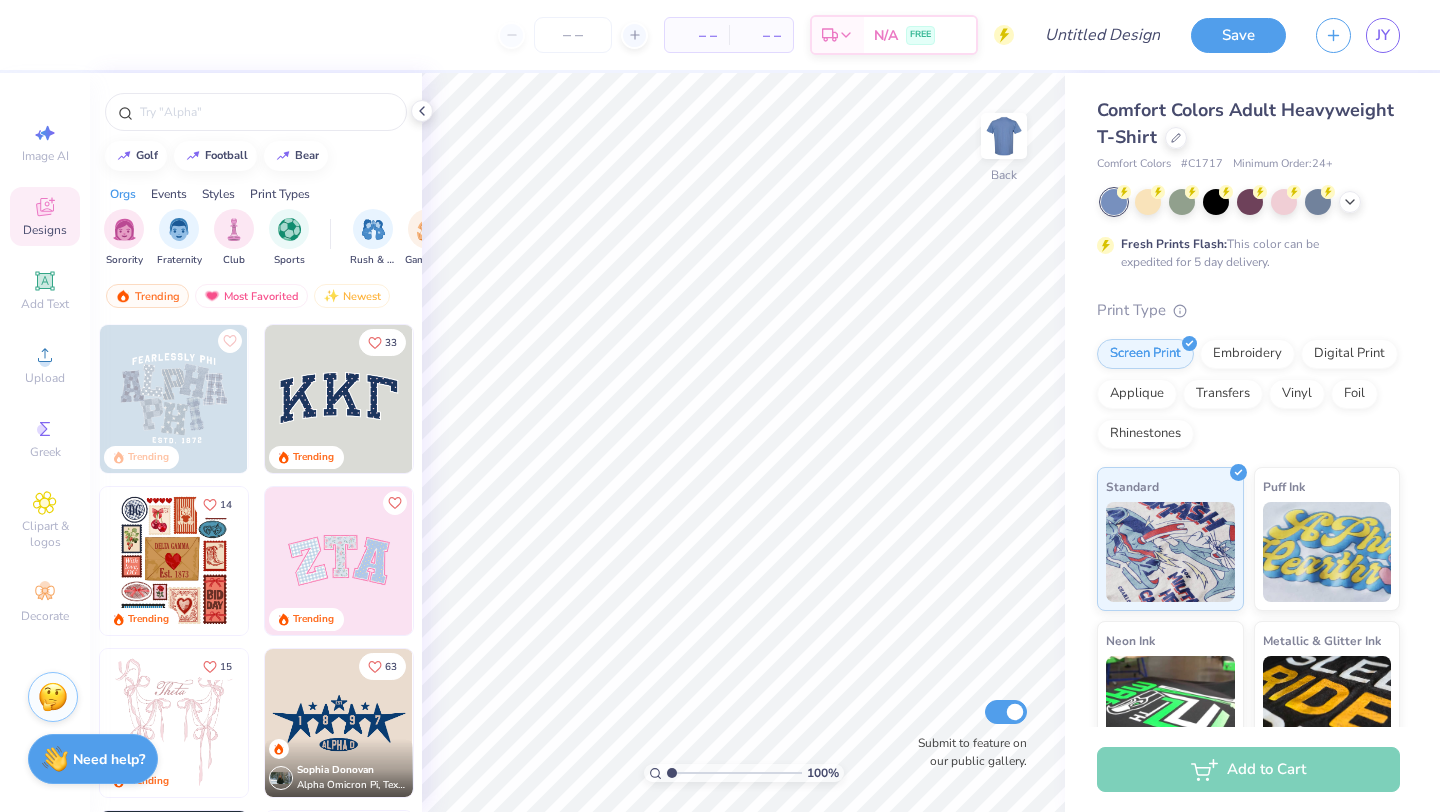 click at bounding box center [174, 561] 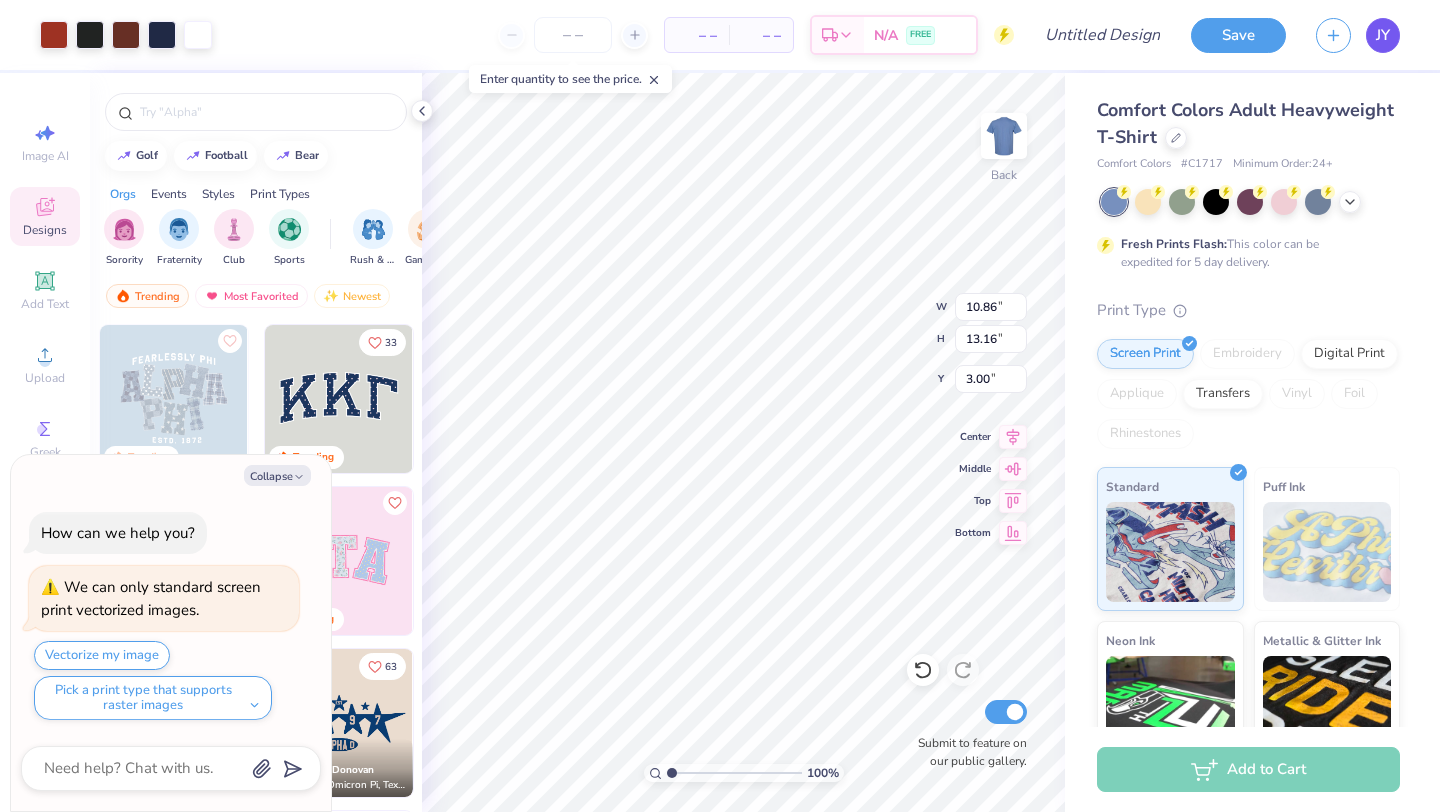 click on "JY" at bounding box center (1383, 35) 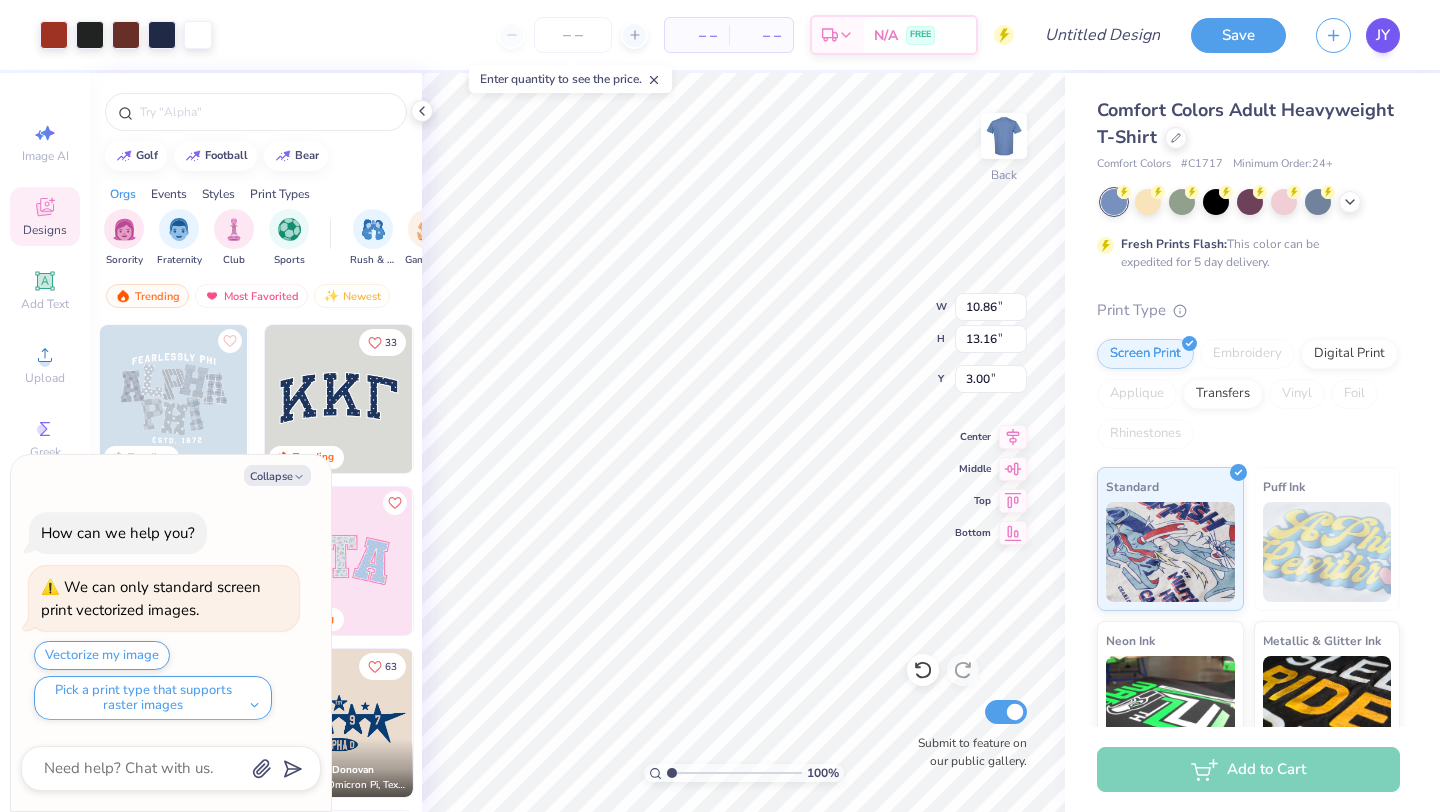 type on "x" 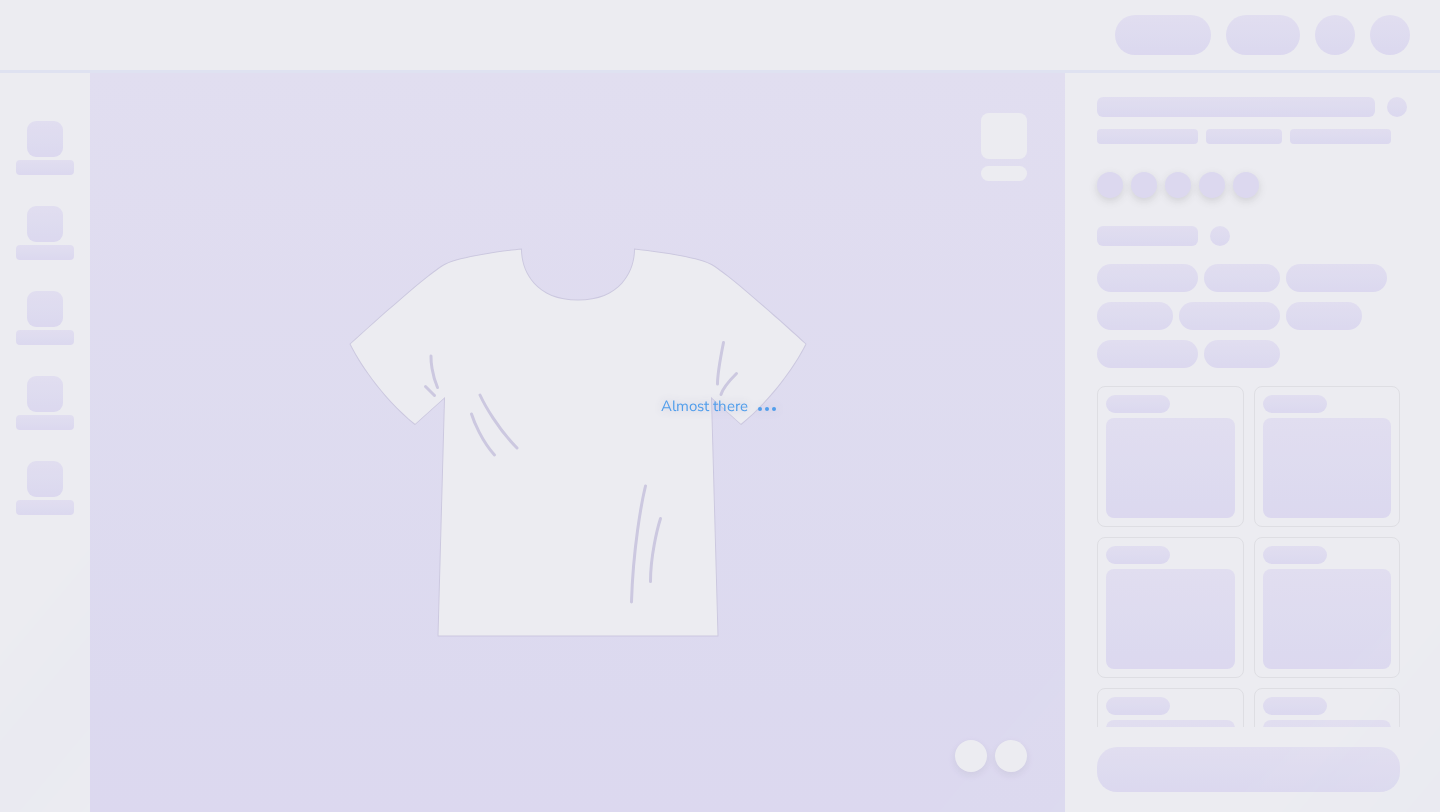 scroll, scrollTop: 0, scrollLeft: 0, axis: both 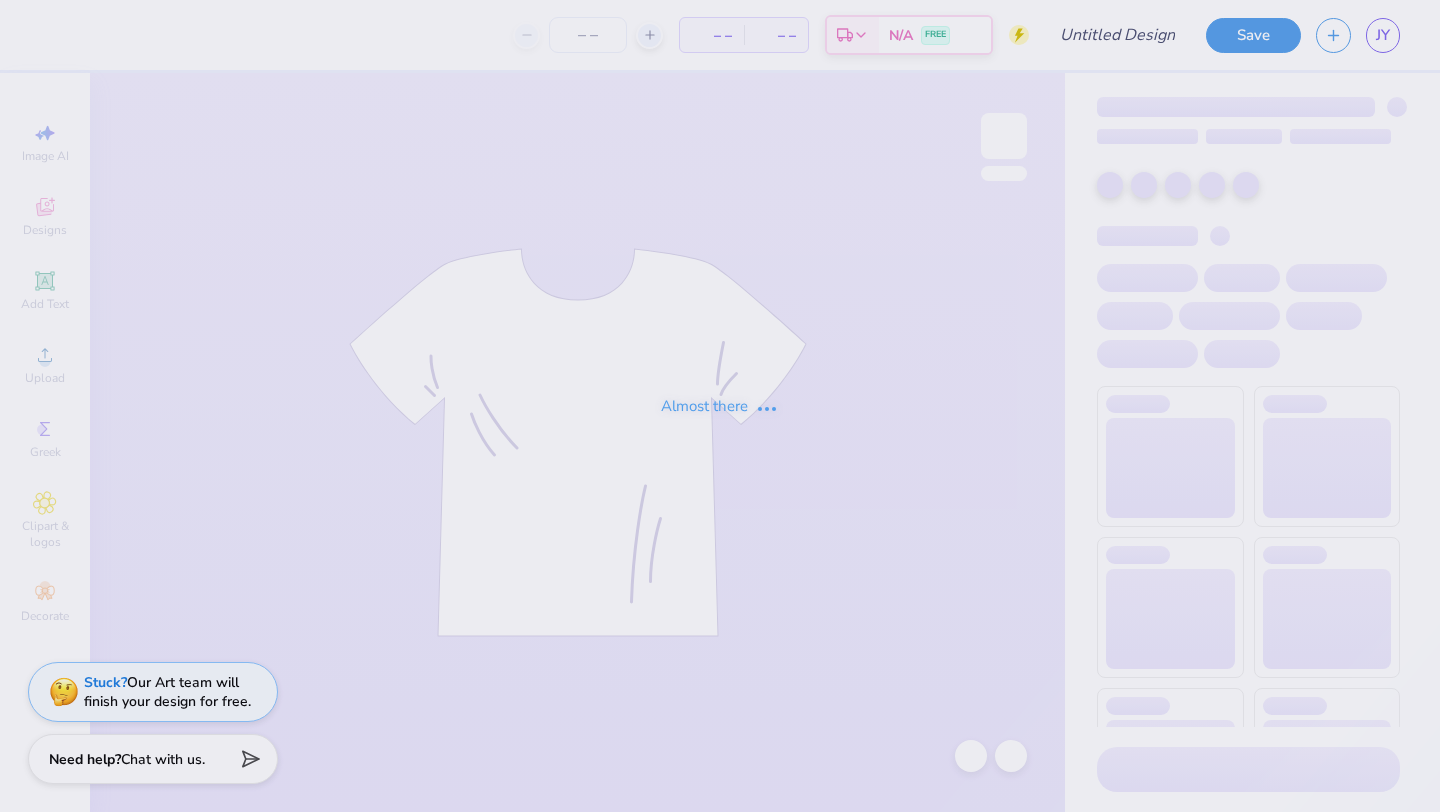 type on "STP star" 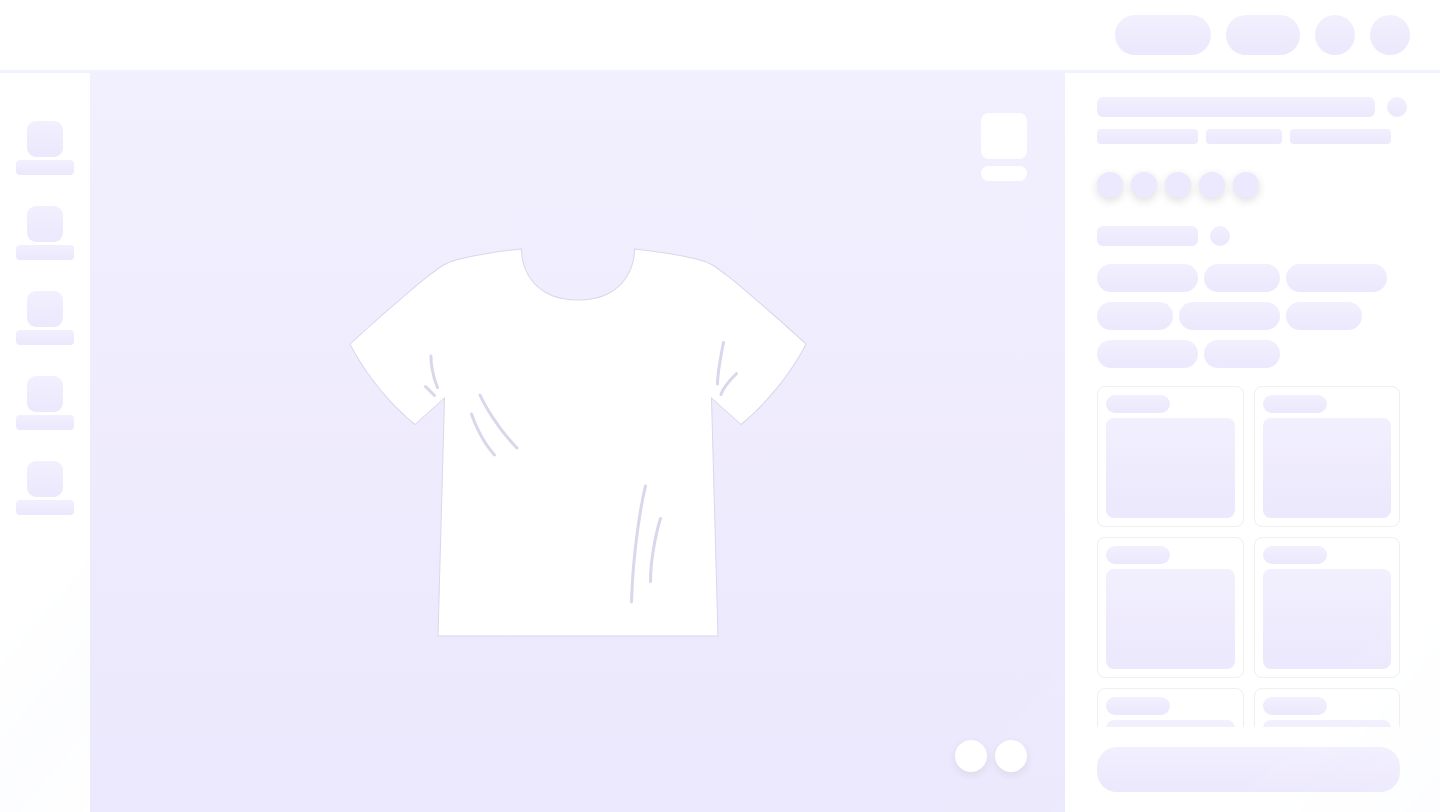 scroll, scrollTop: 0, scrollLeft: 0, axis: both 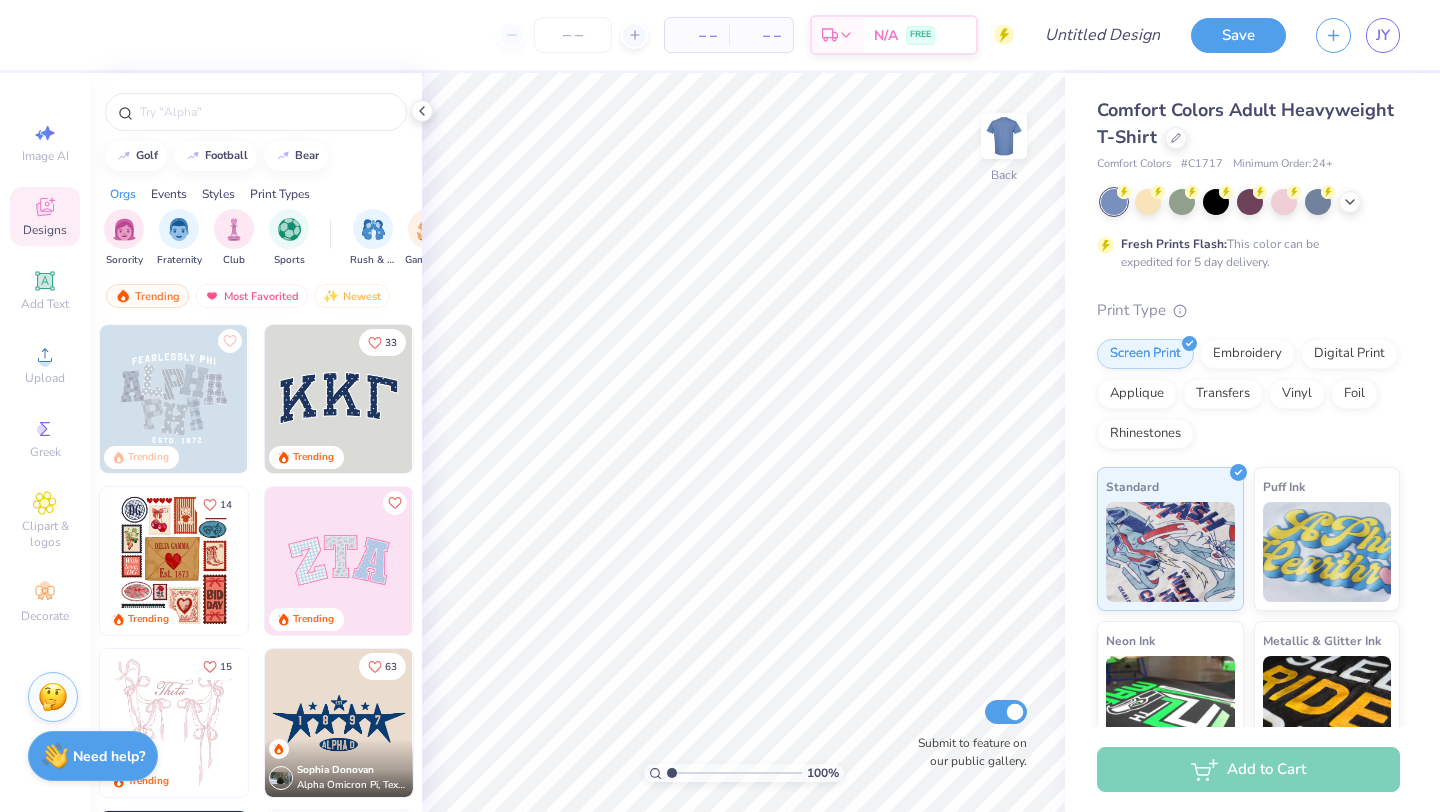 click on "Need help?  Chat with us." at bounding box center [93, 756] 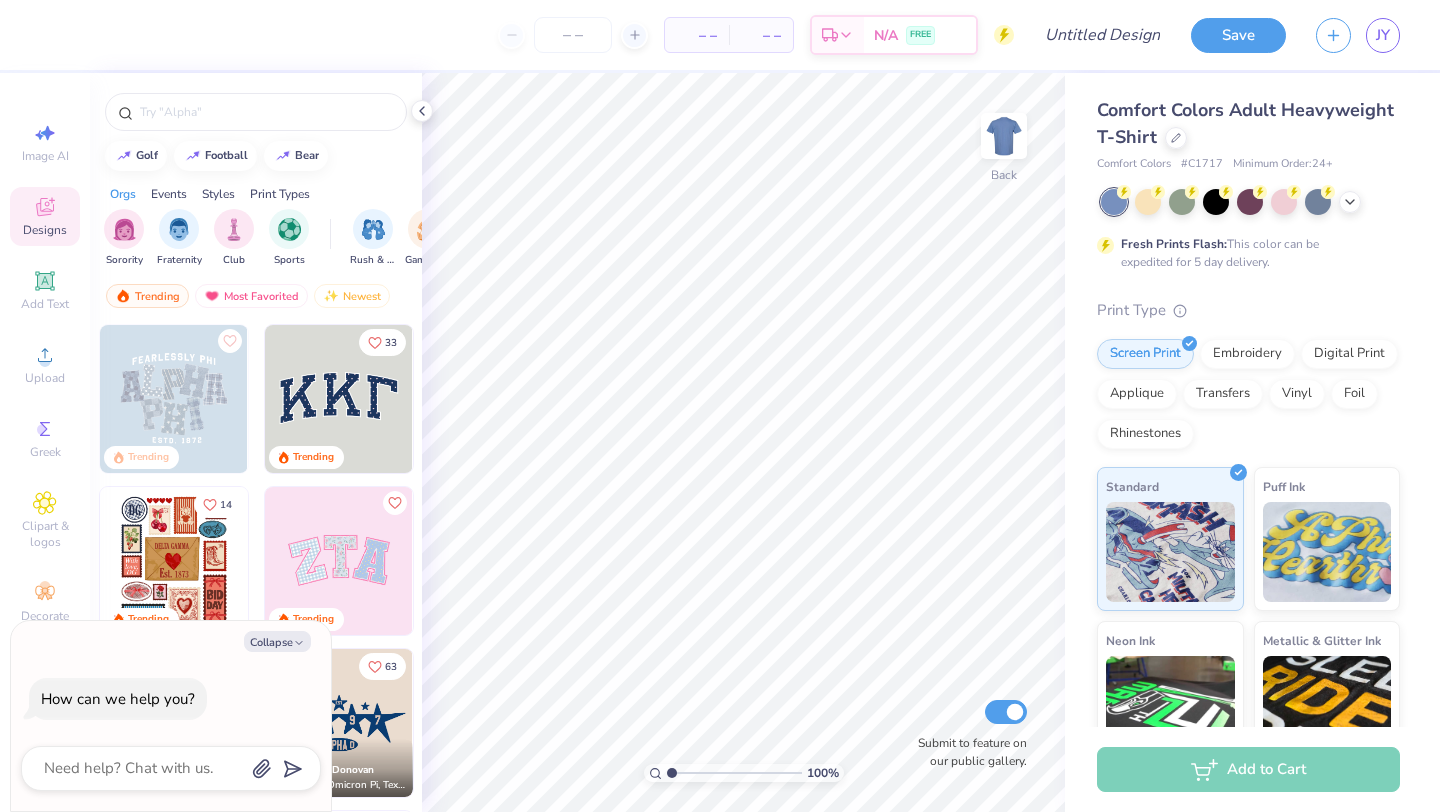 click at bounding box center [171, 768] 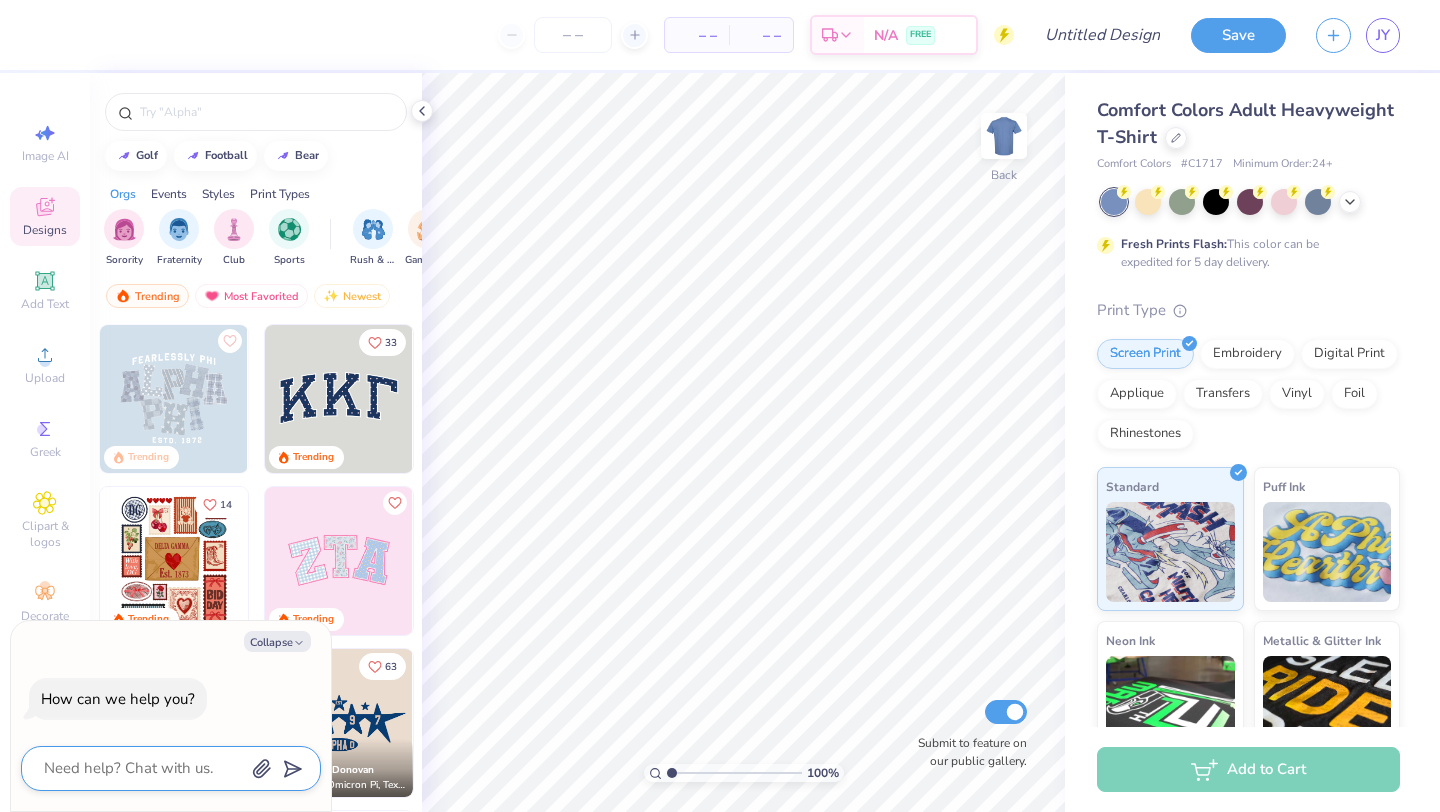click at bounding box center (143, 768) 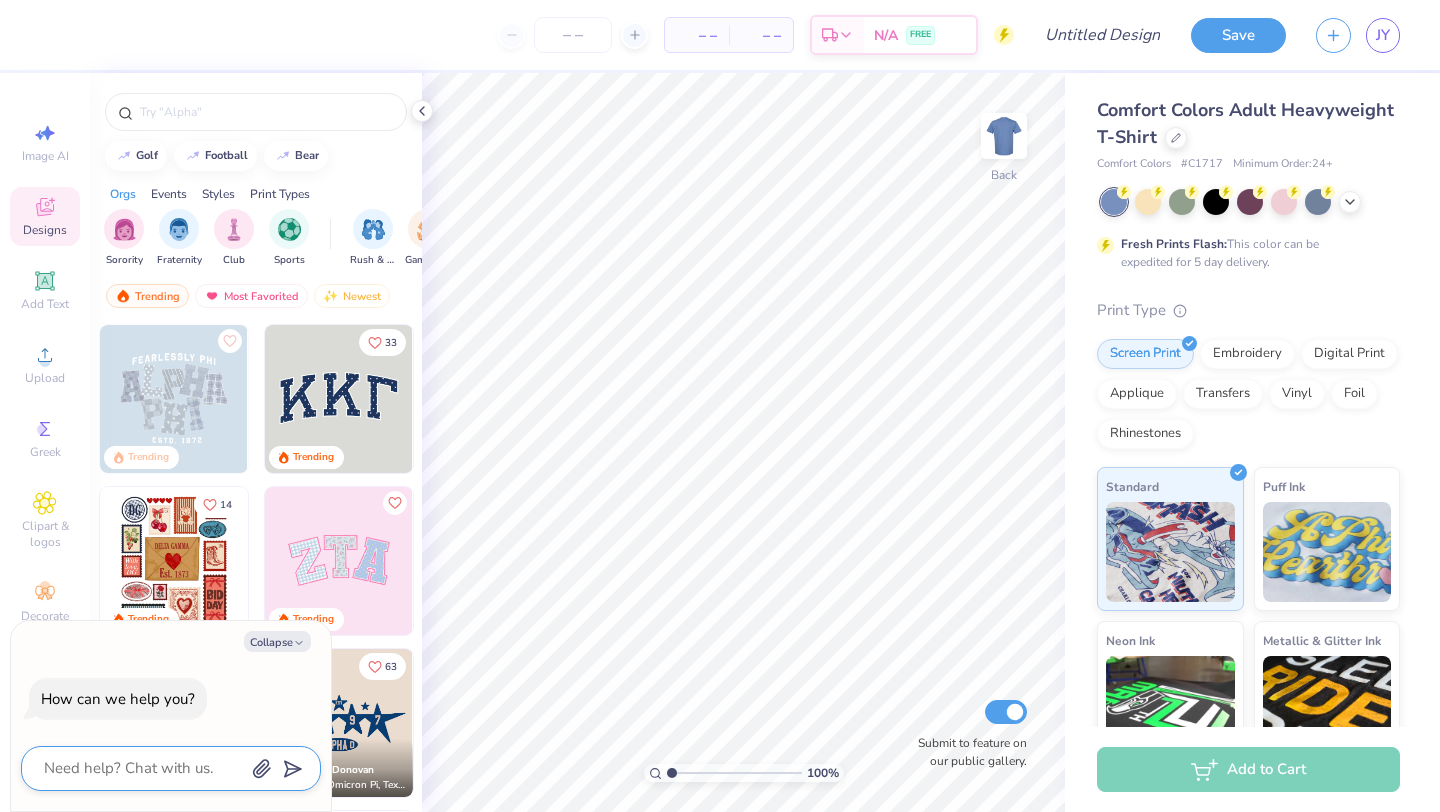 type on "c" 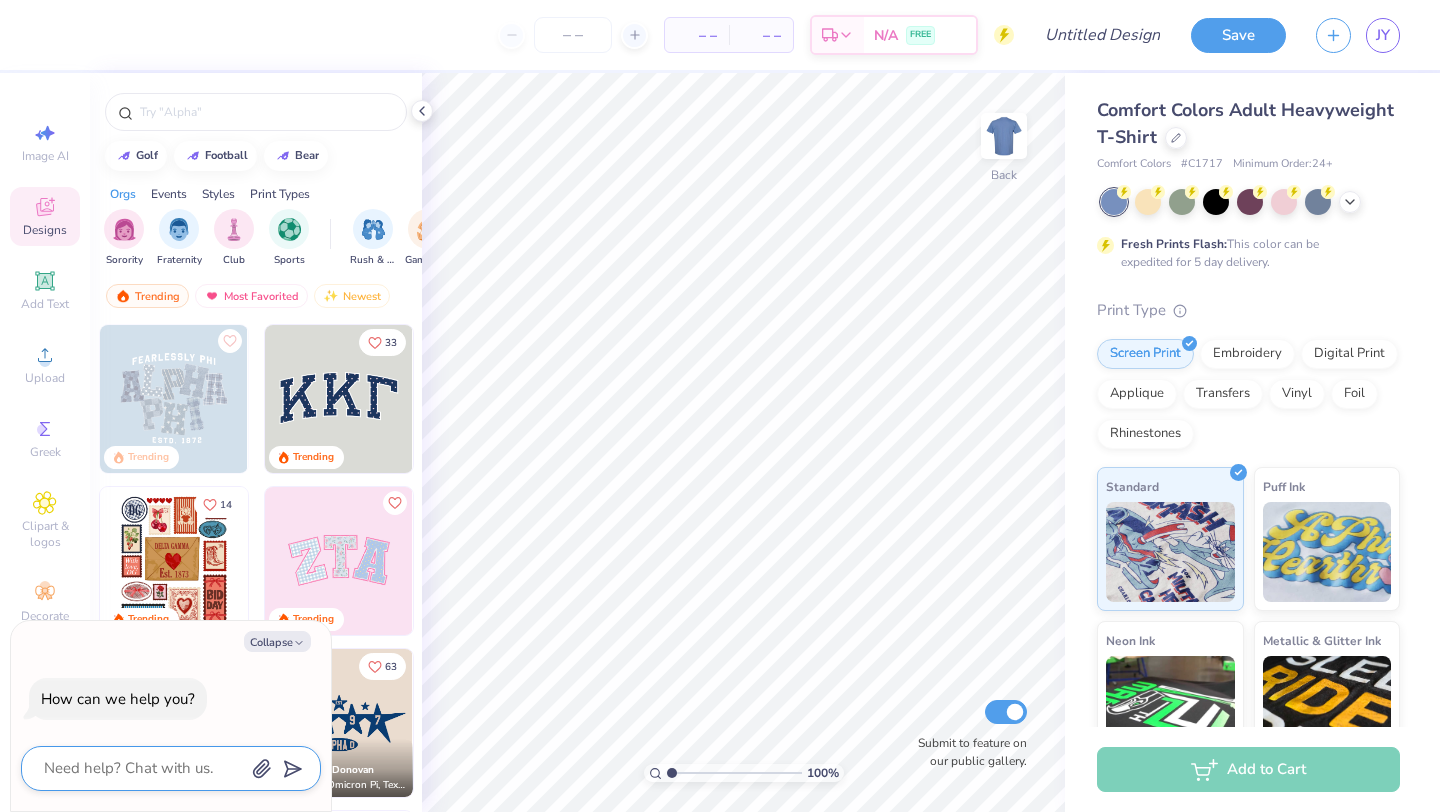 type on "x" 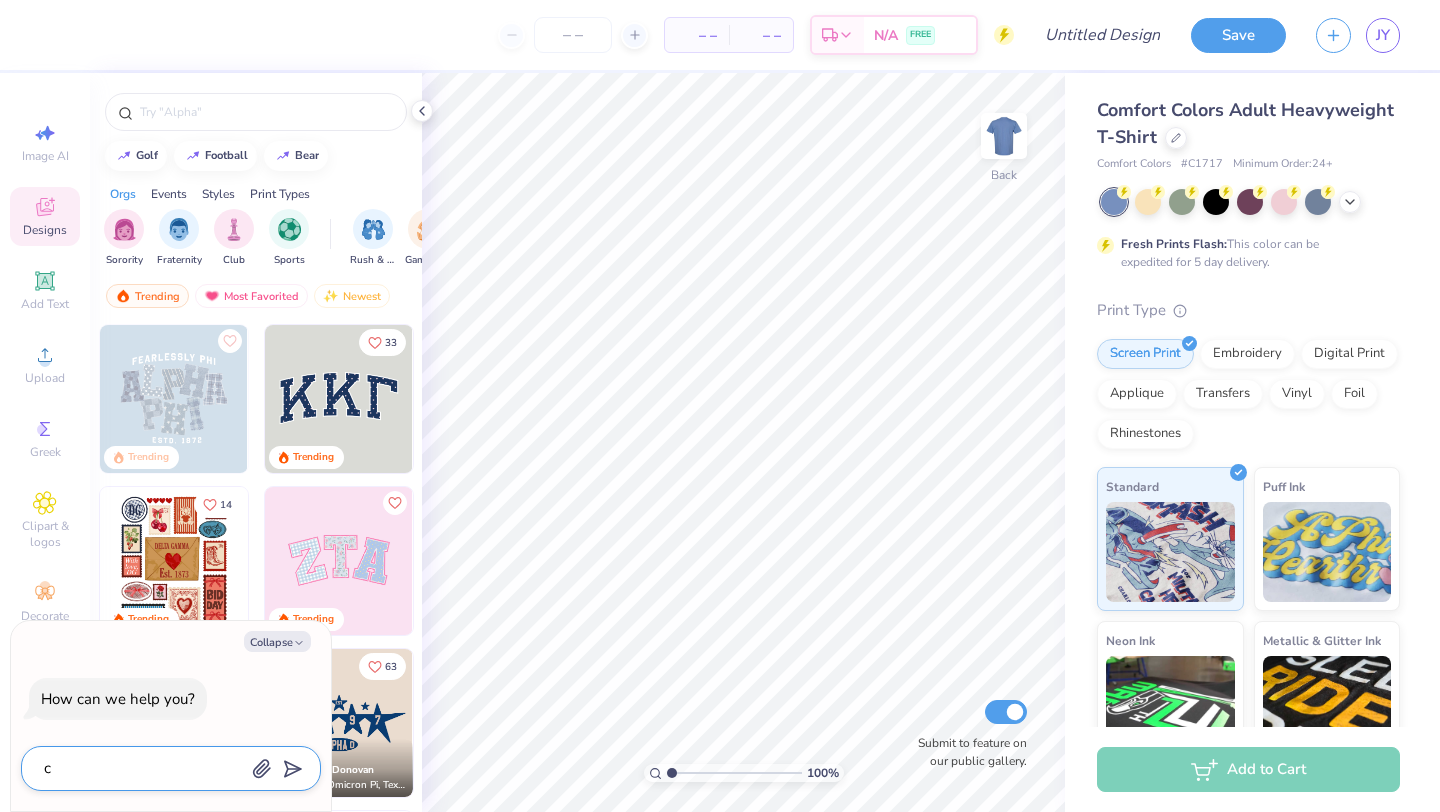 type on "ca" 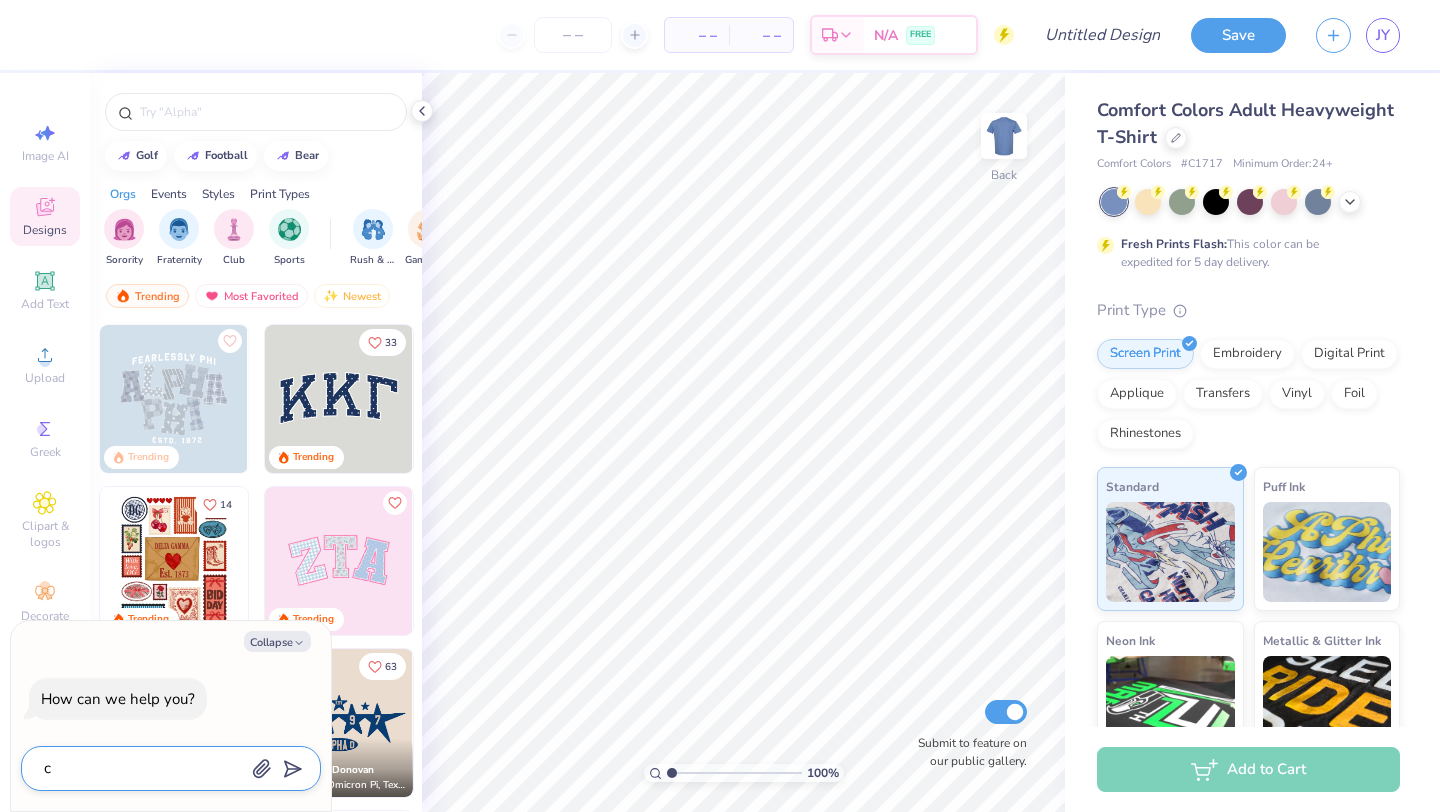 type on "x" 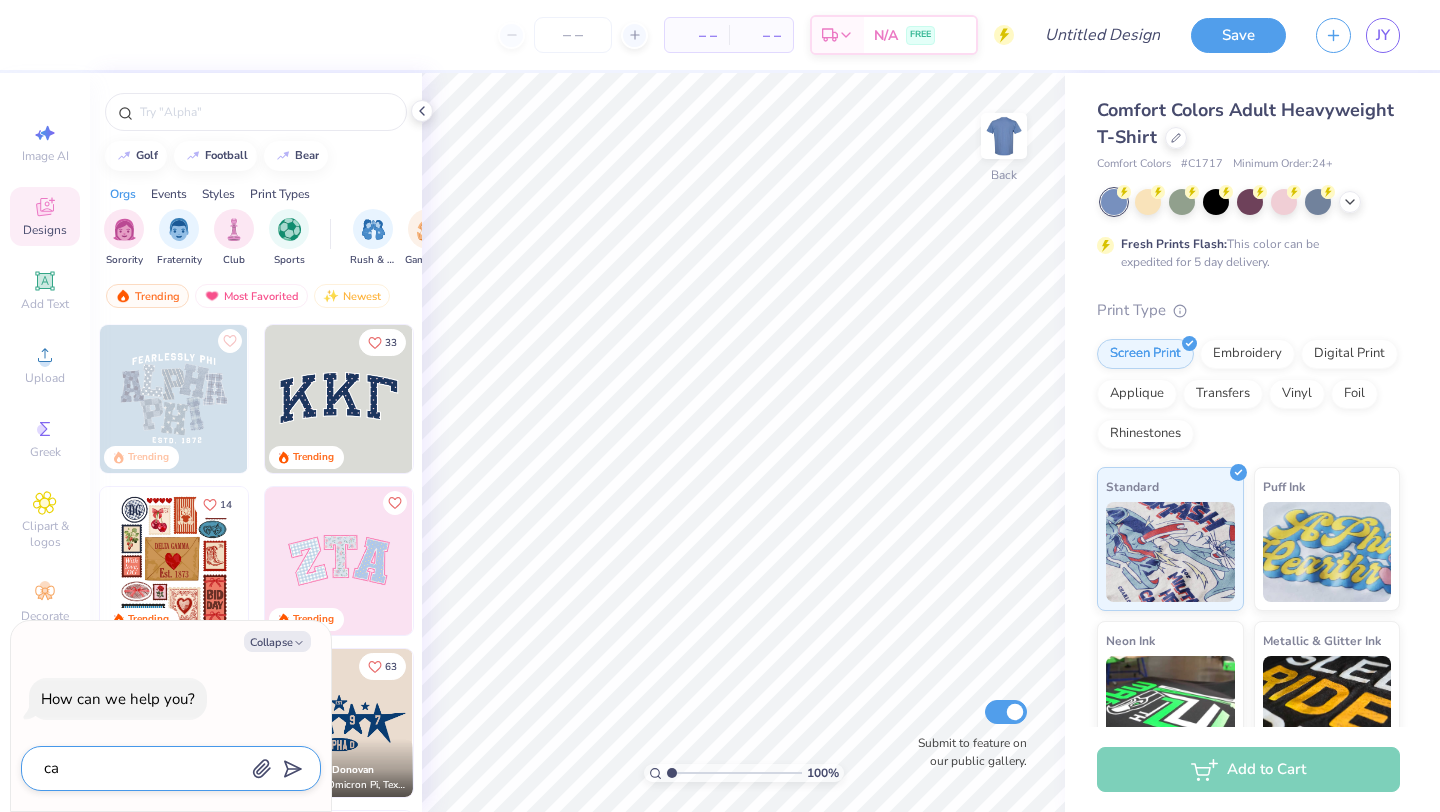 type on "can" 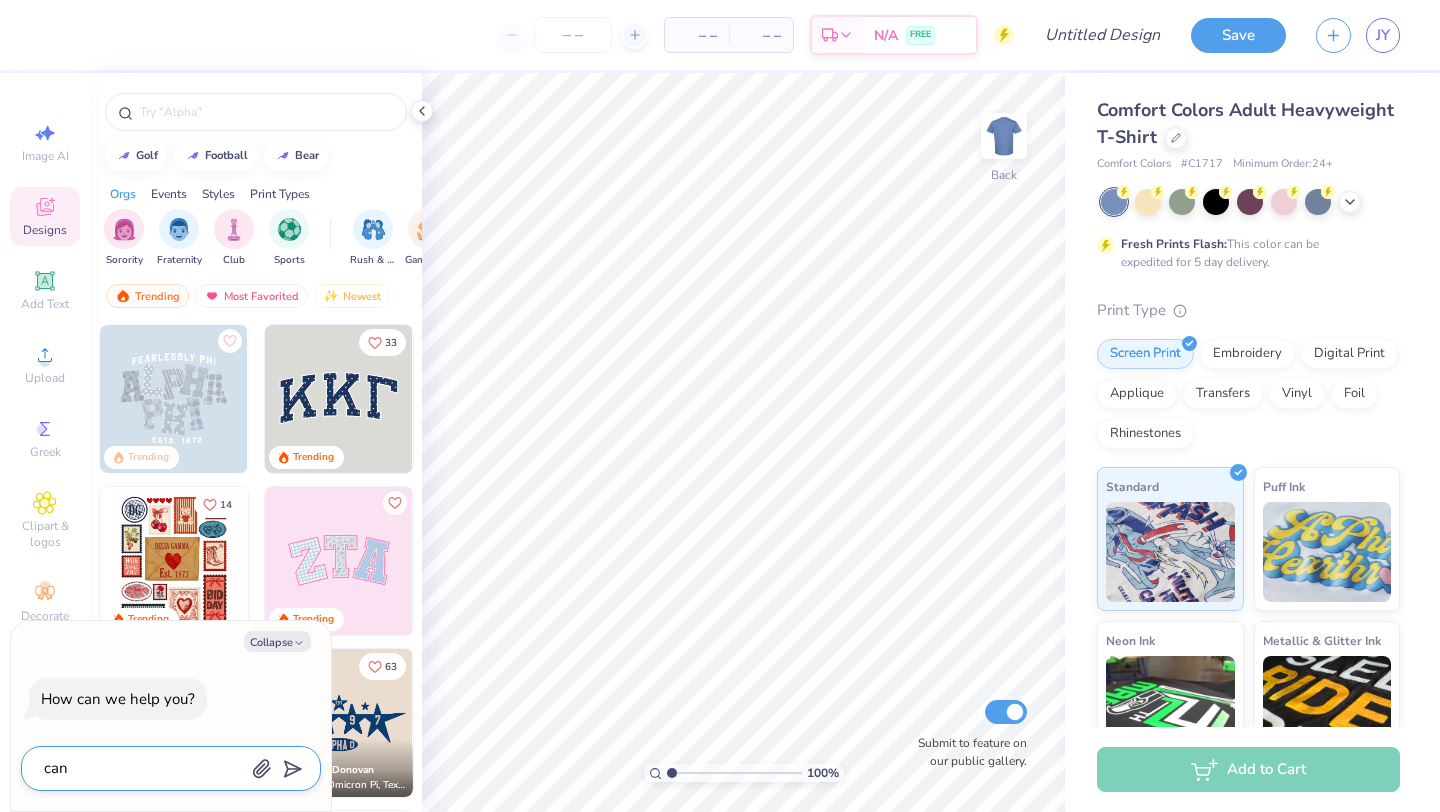 type on "x" 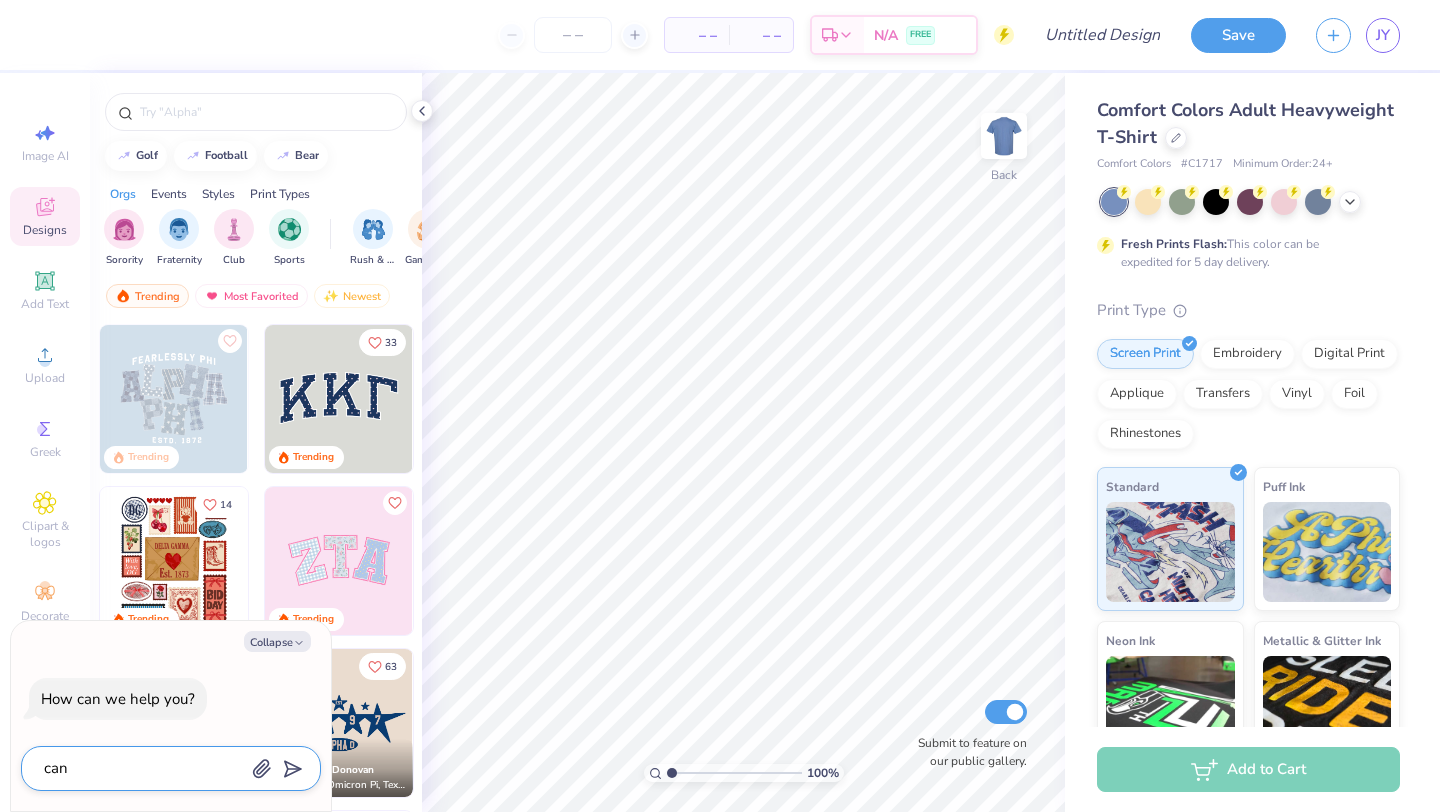 type on "can" 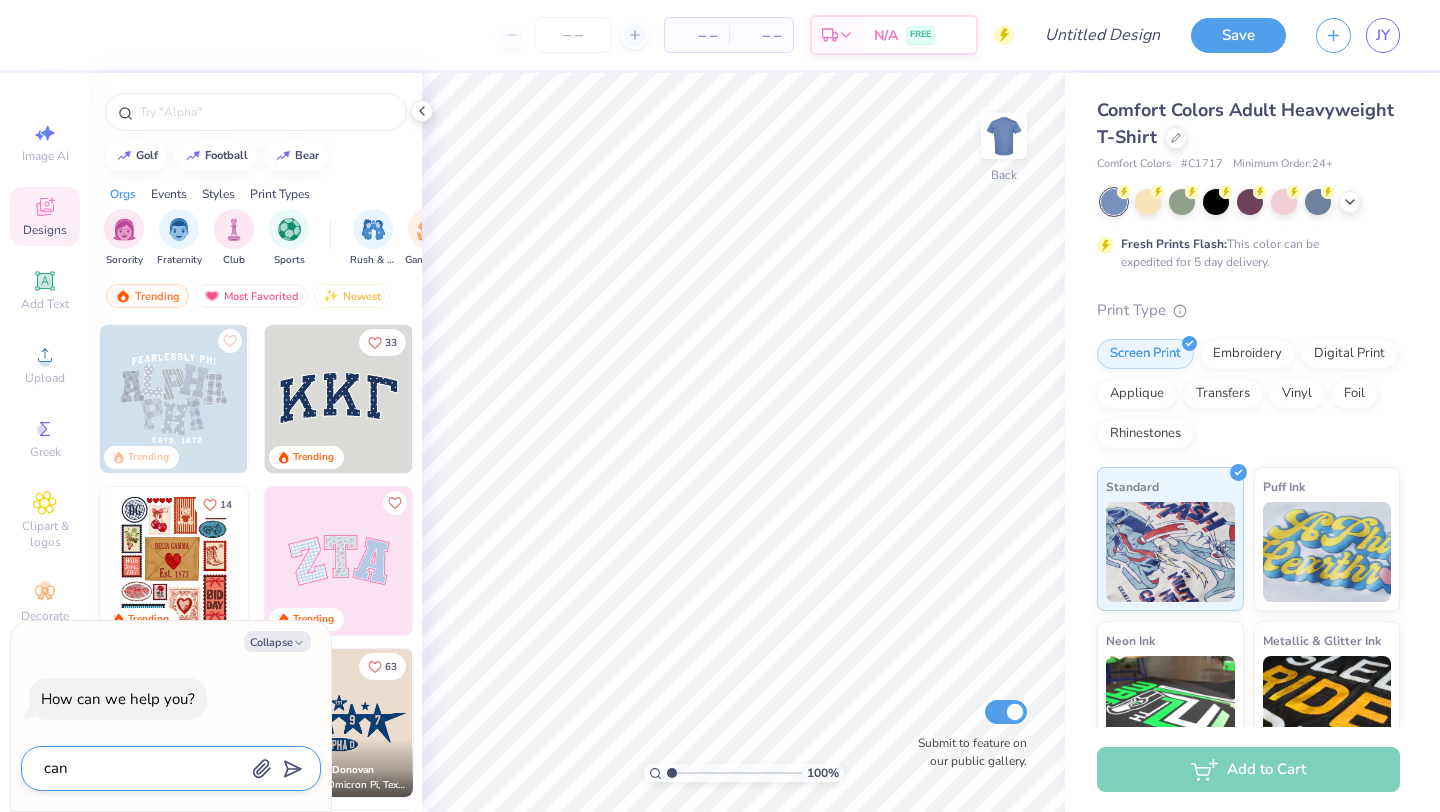 type on "x" 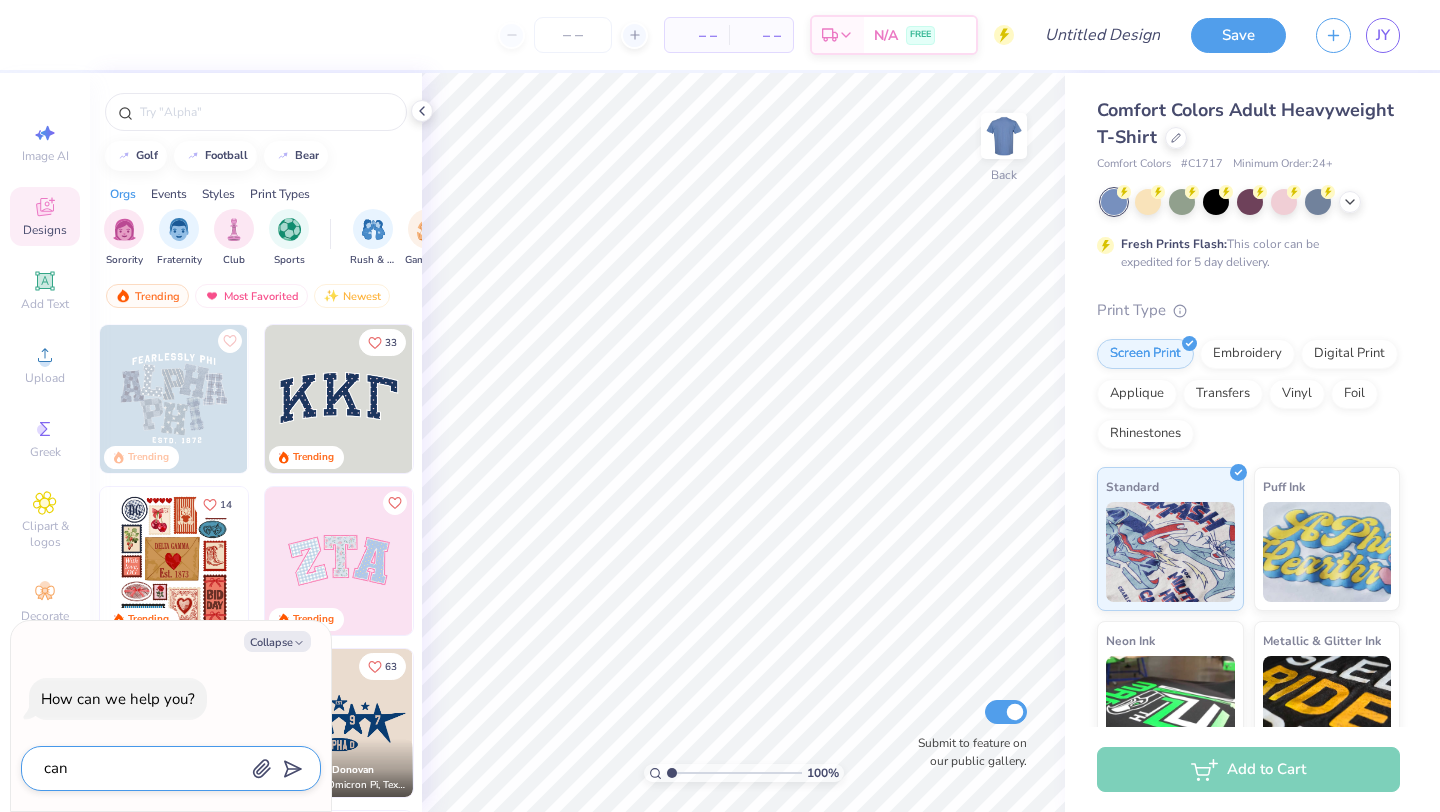 type on "can i" 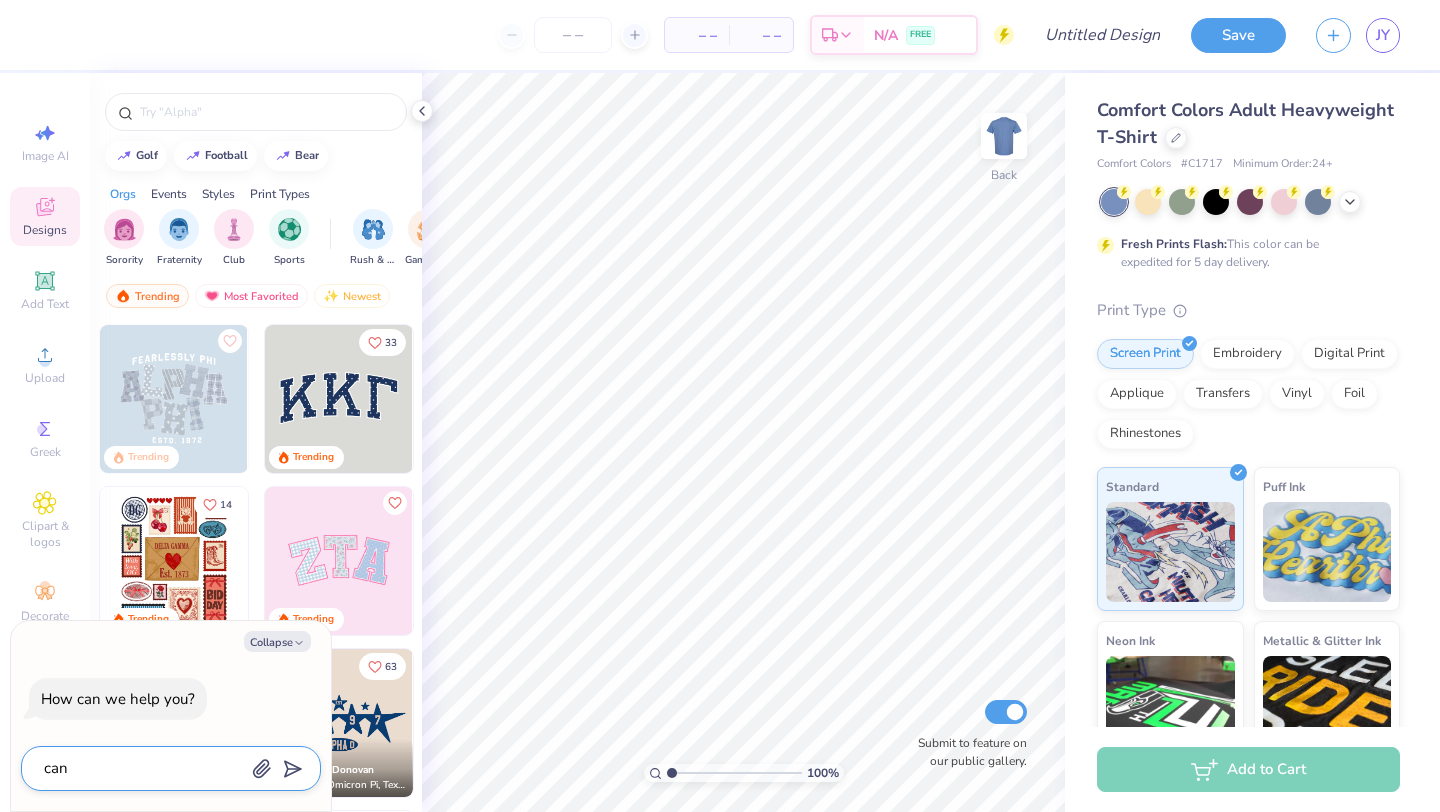 type on "x" 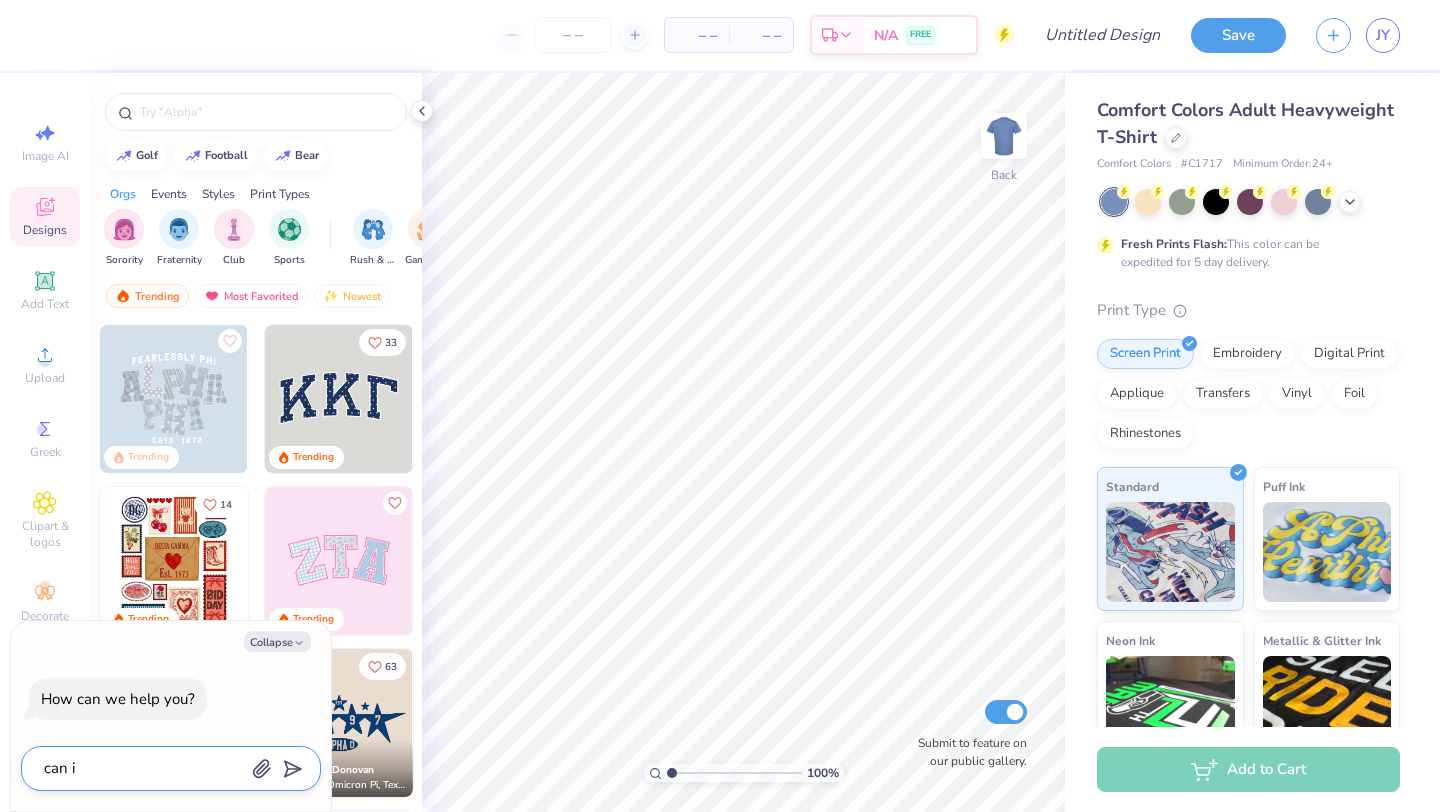 type on "can i" 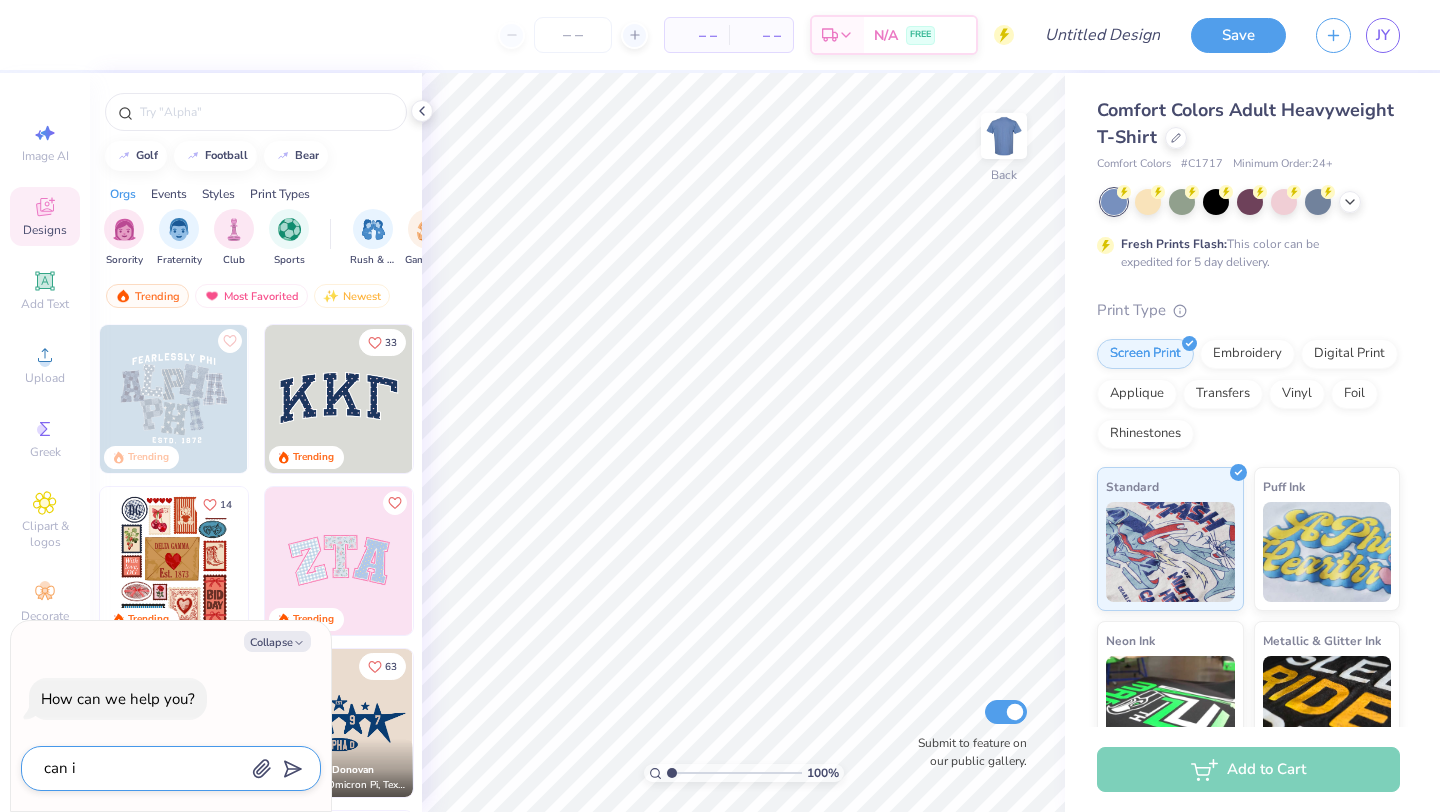 type on "x" 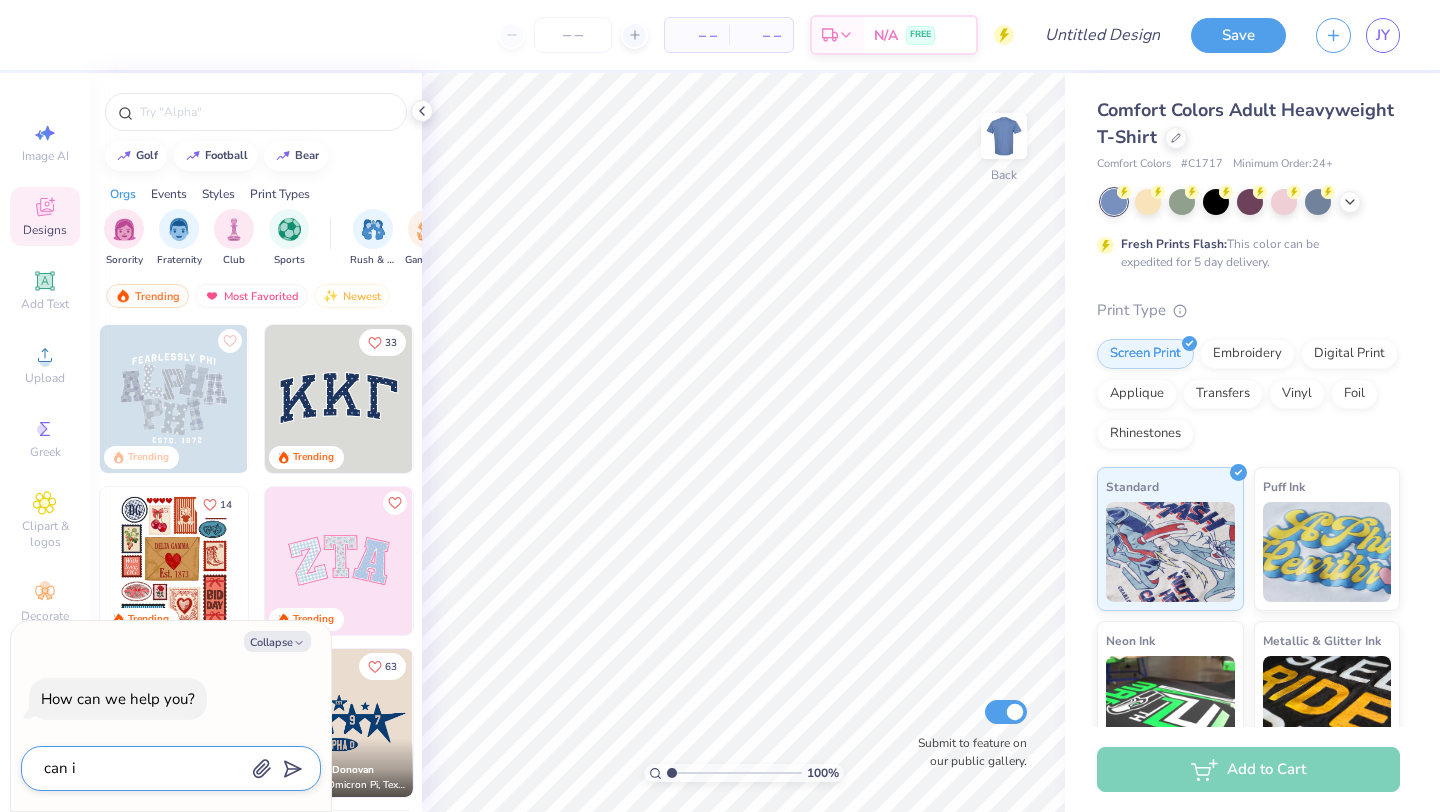 type on "can i b" 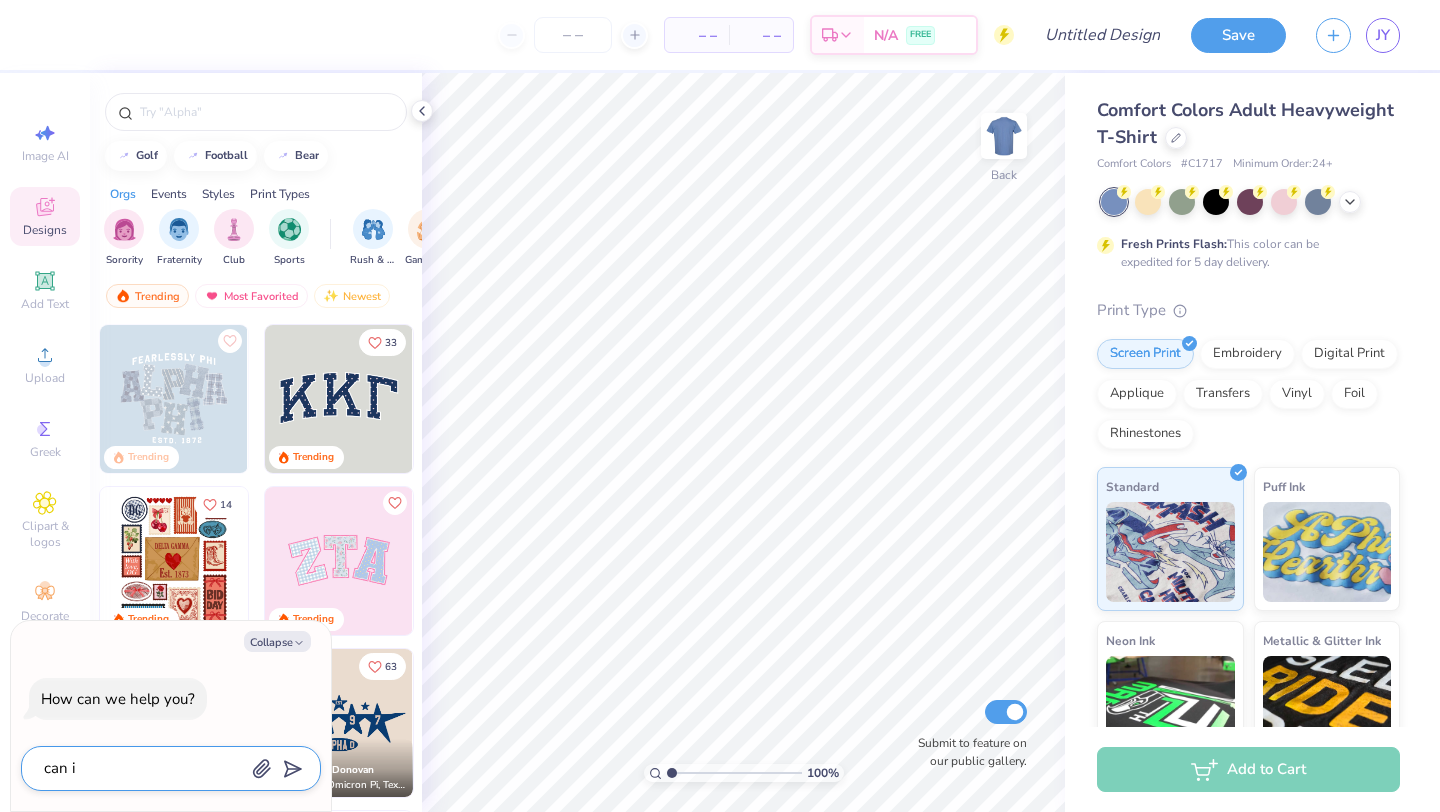 type on "x" 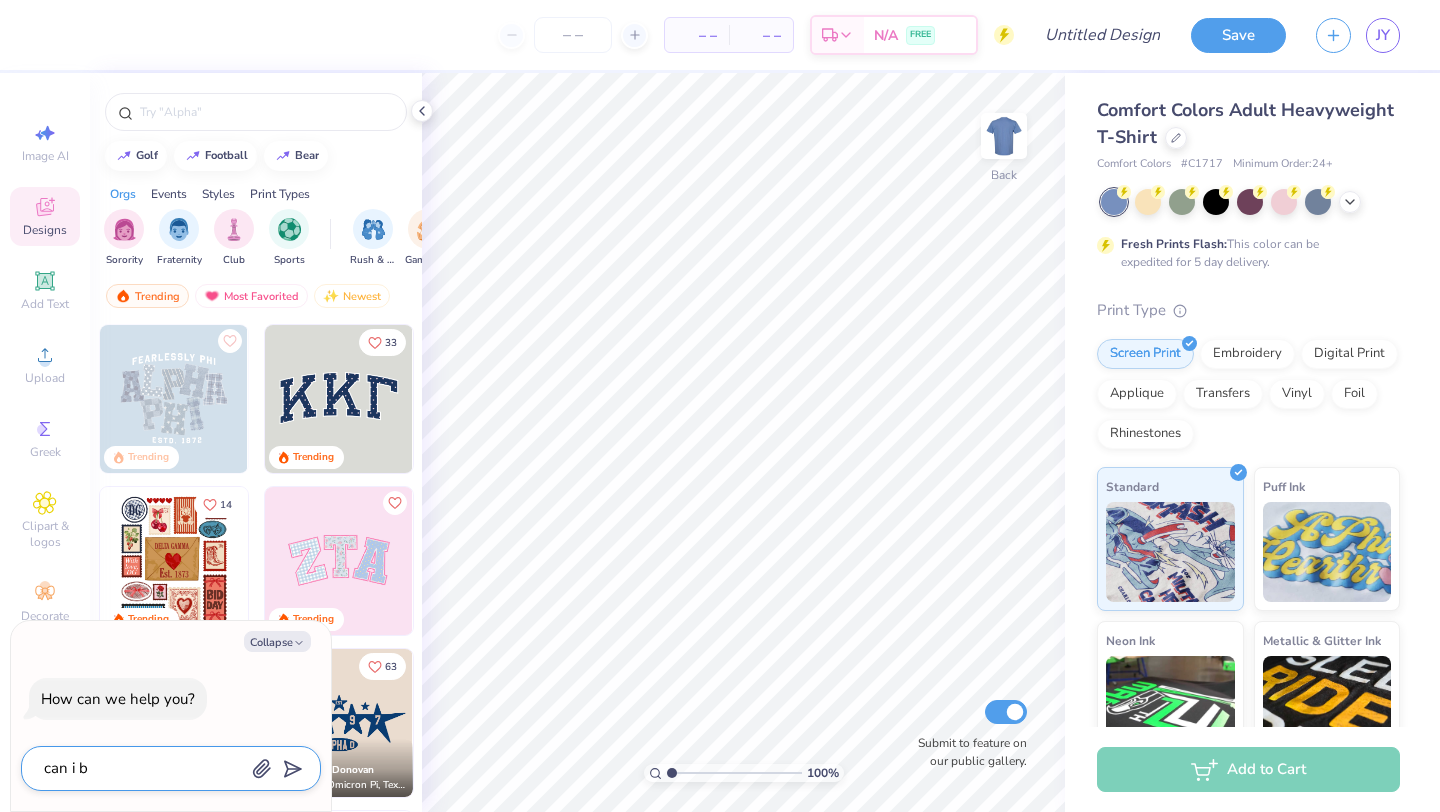 type on "can i bu" 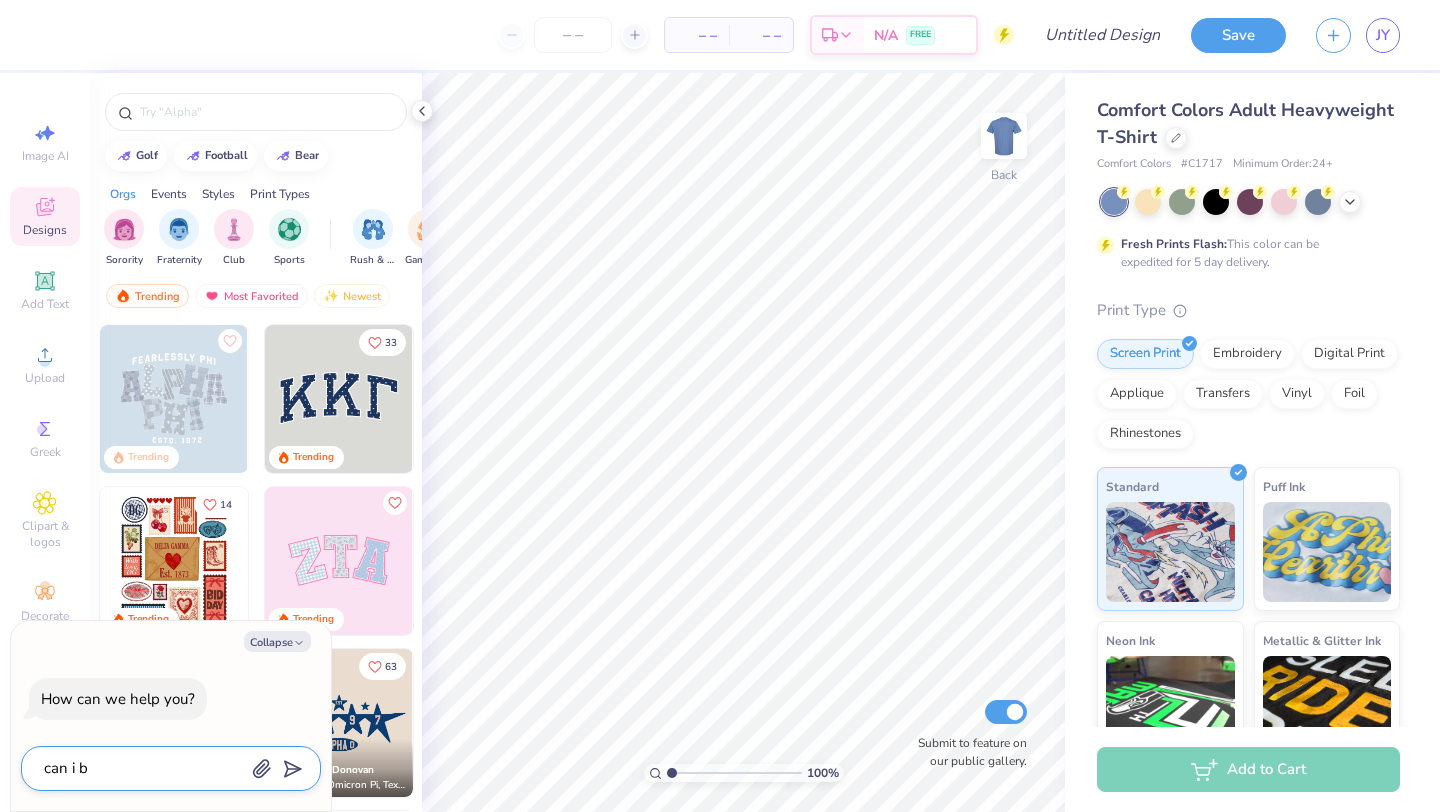 type on "x" 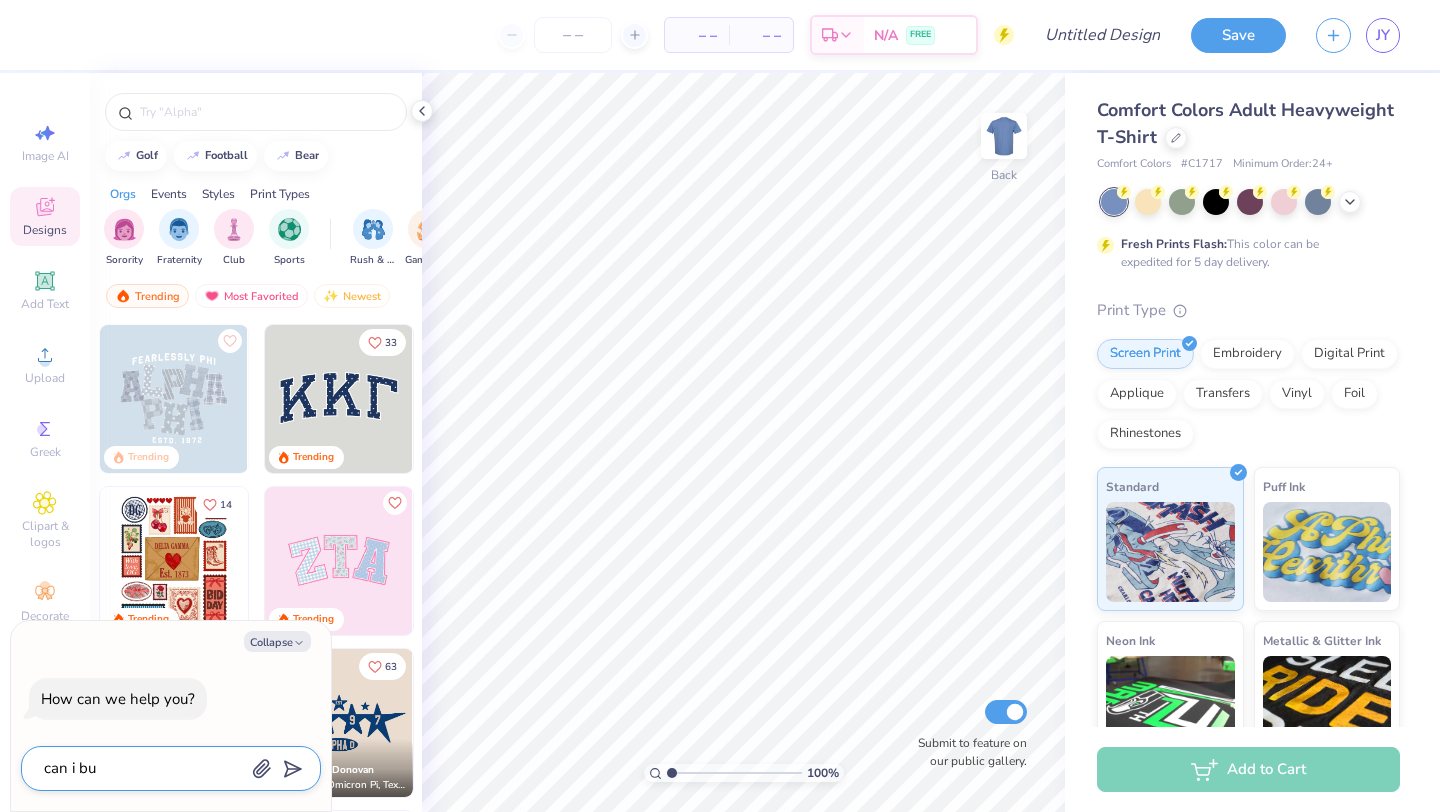 type on "can i buy" 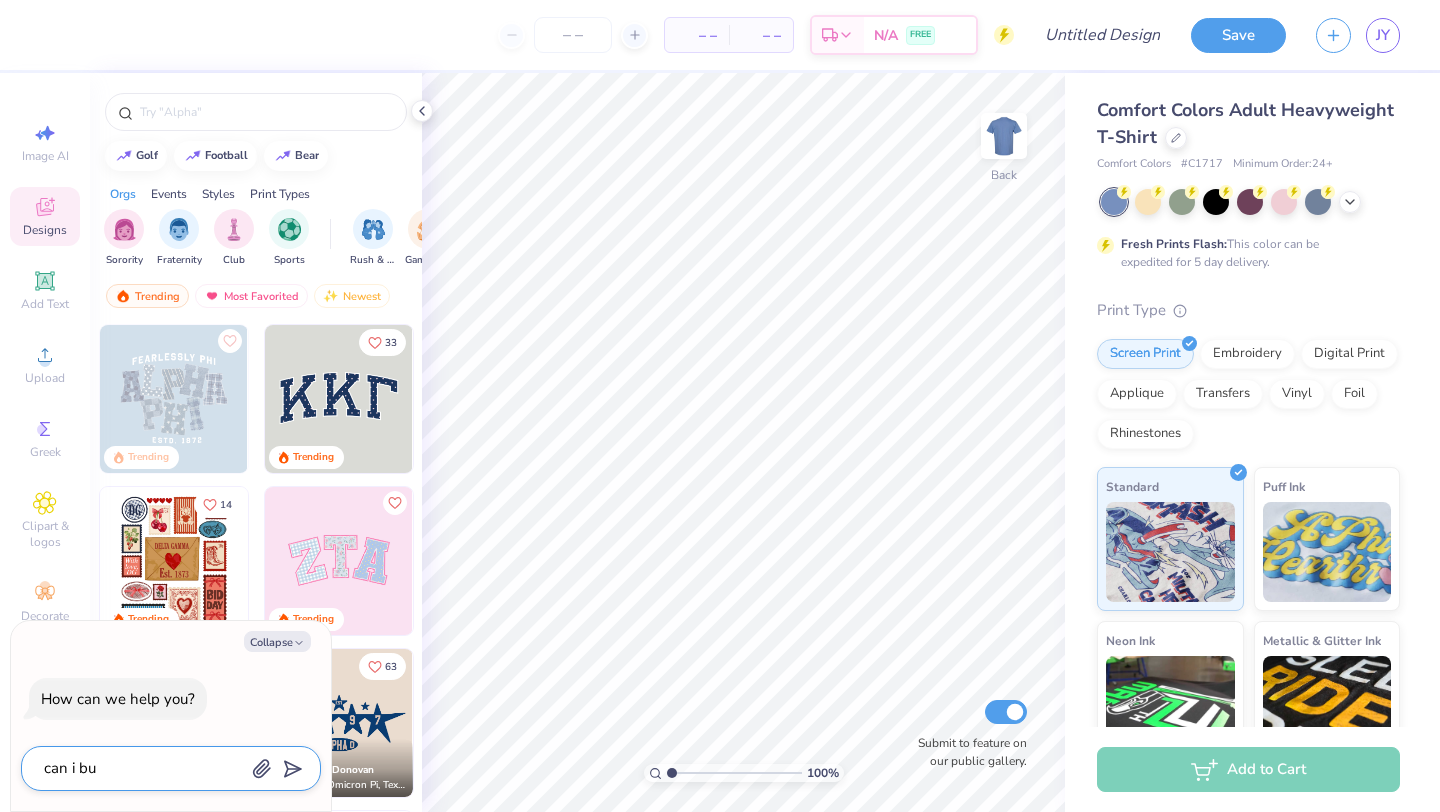 type on "x" 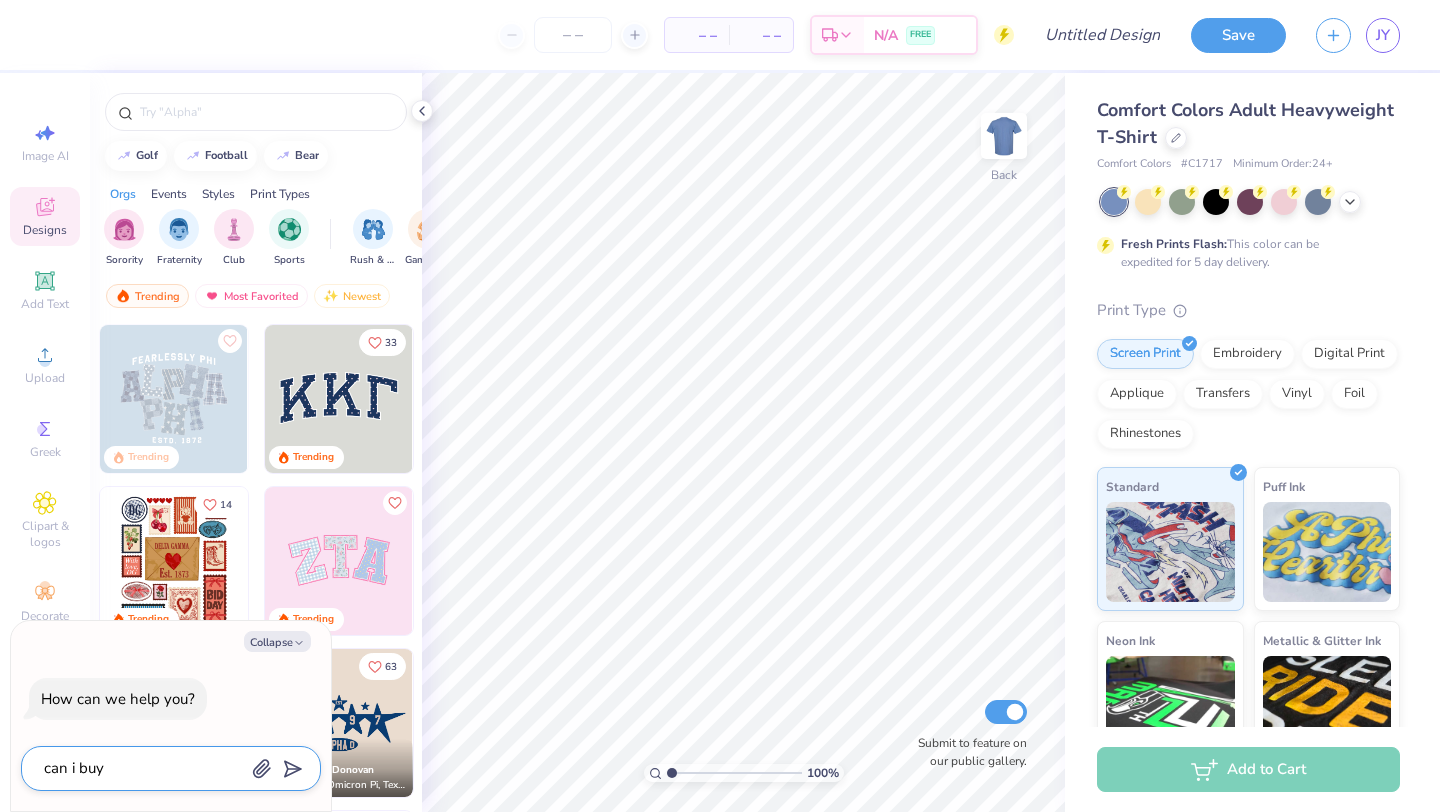 type on "can i buy" 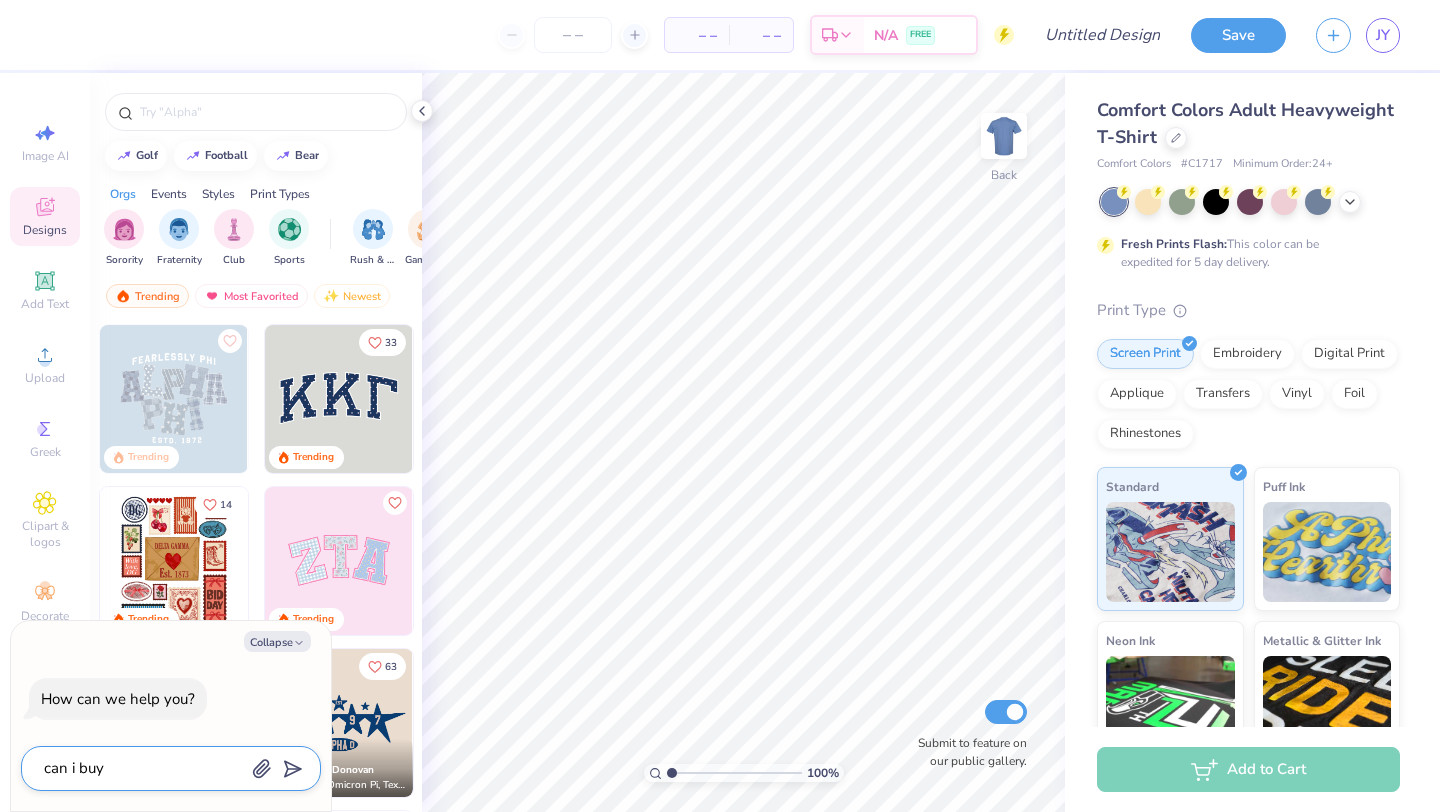 type on "x" 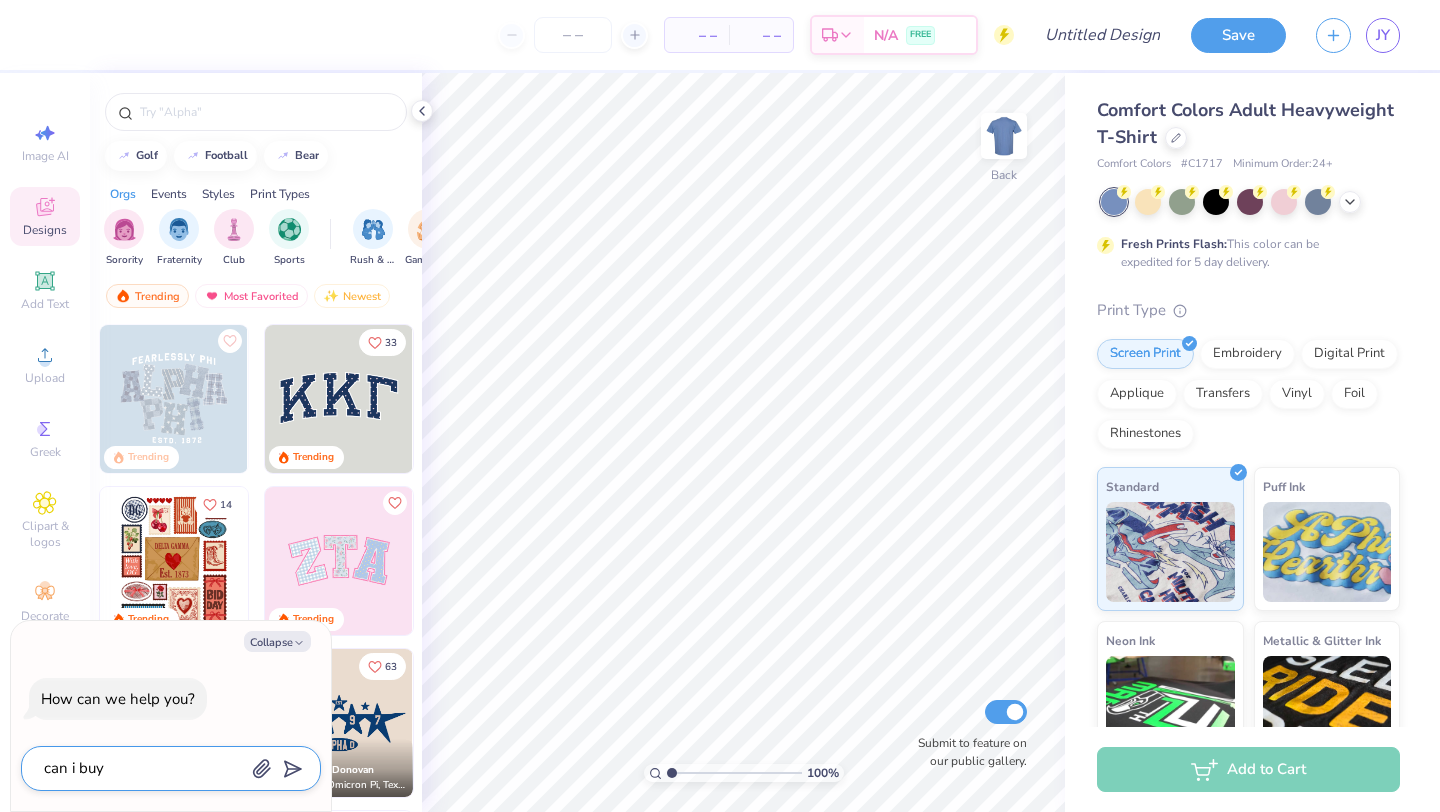 type on "can i buy j" 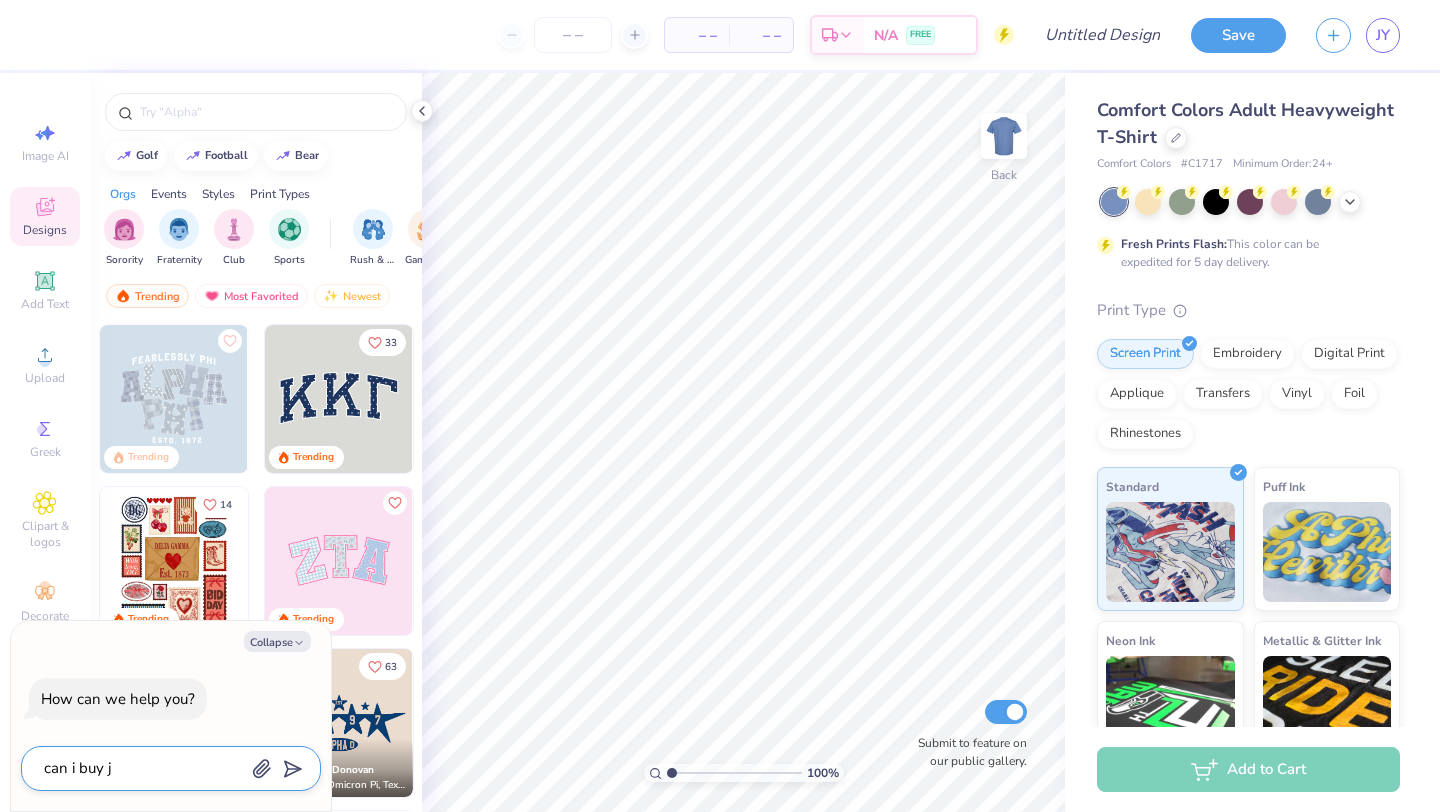 type on "x" 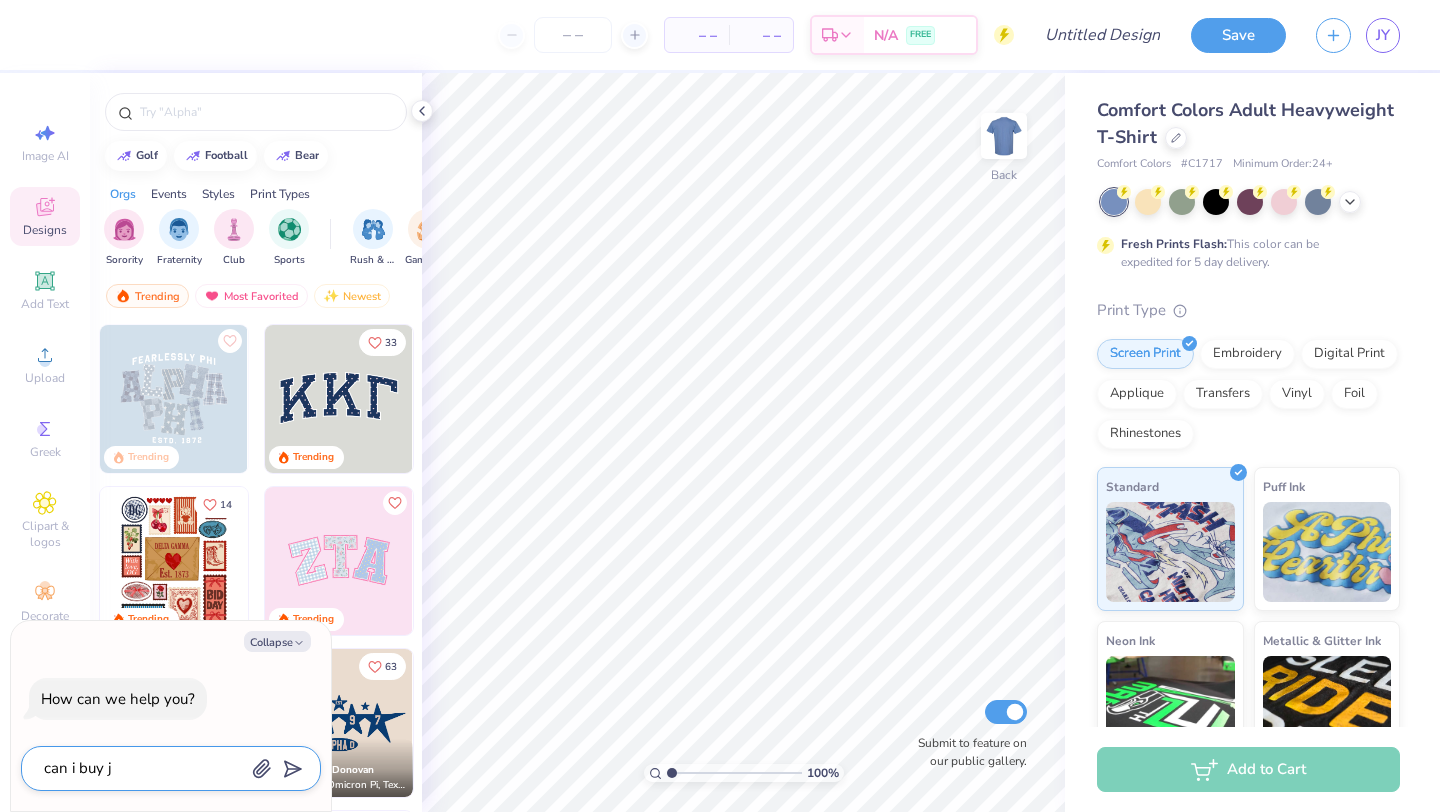 type on "can i buy ju" 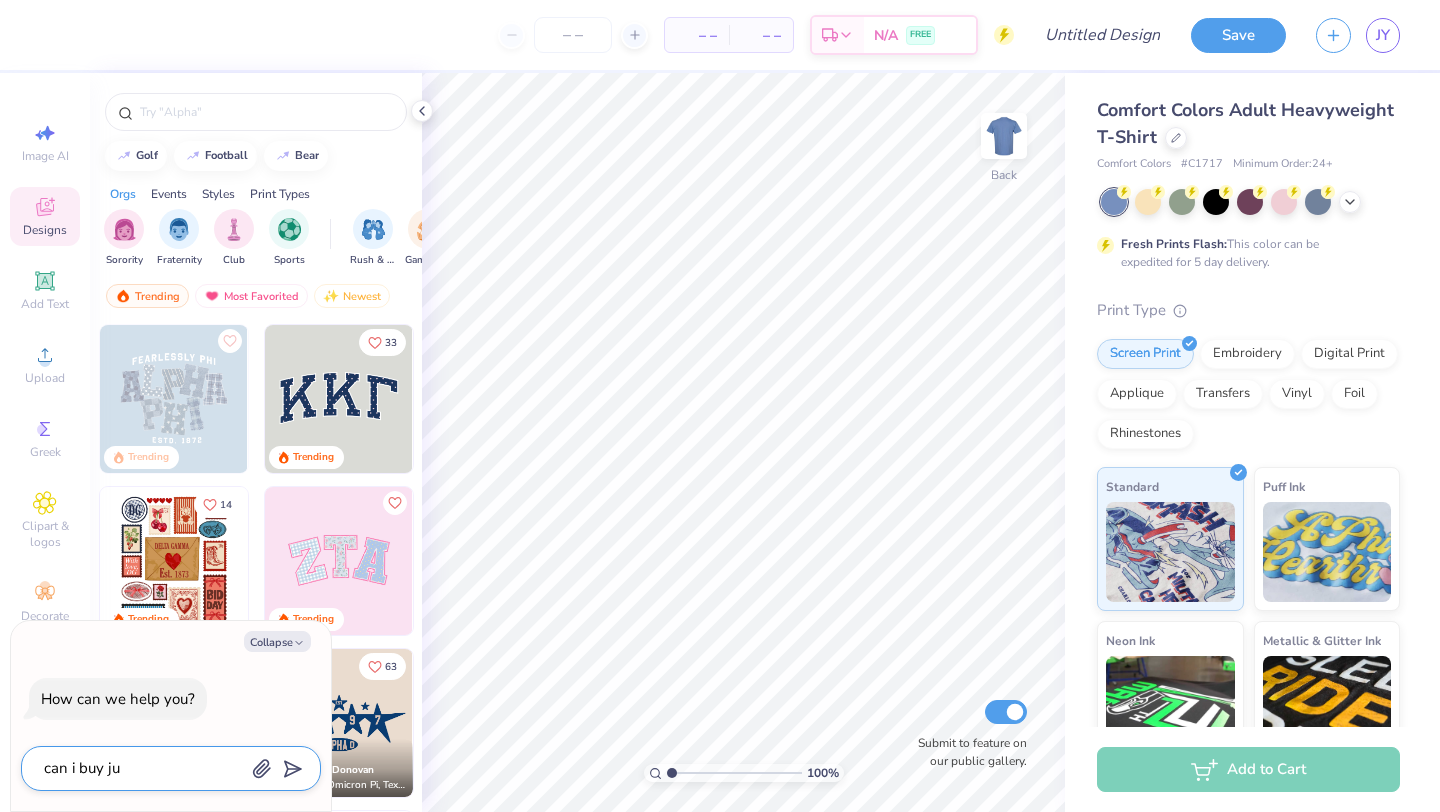 type on "x" 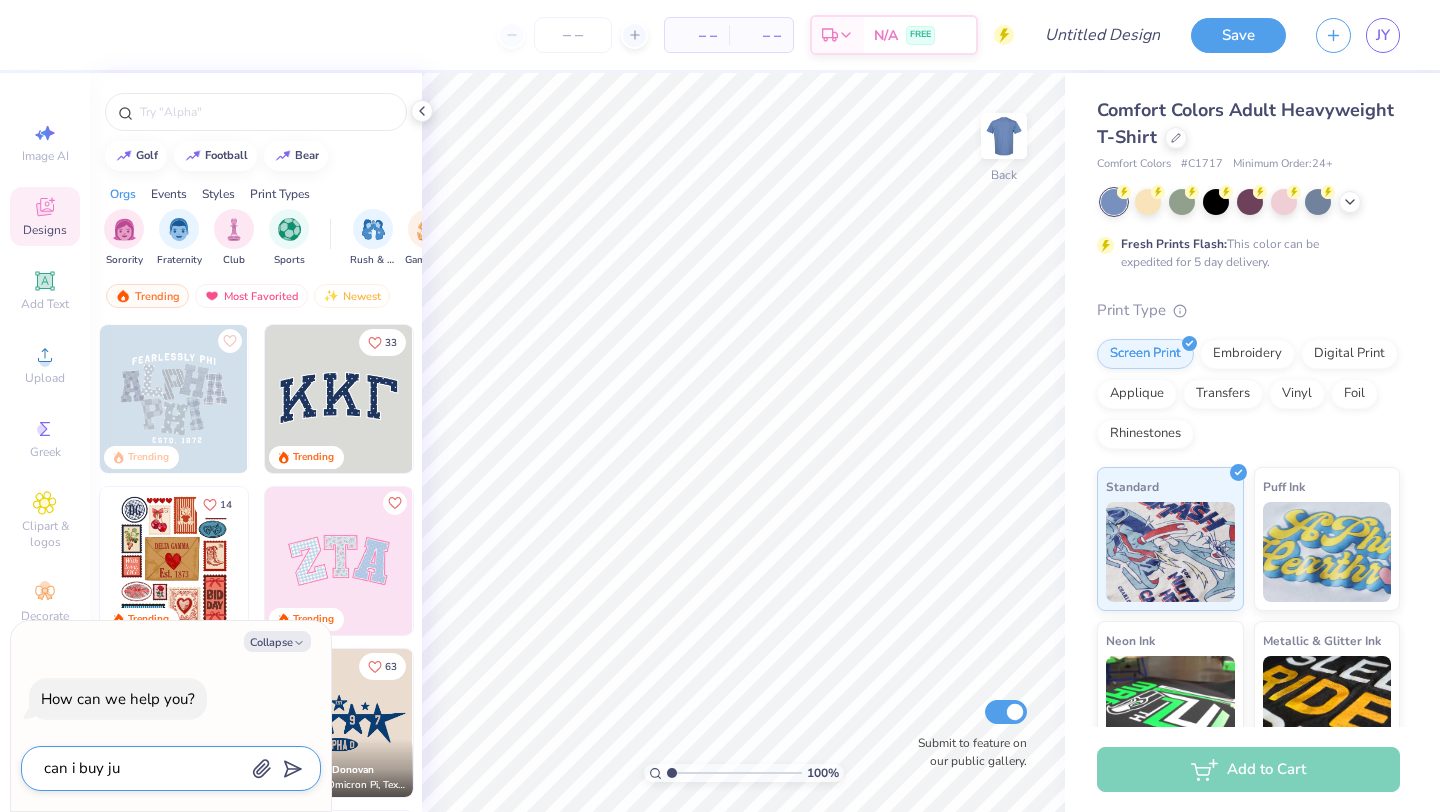 type on "can i buy jus" 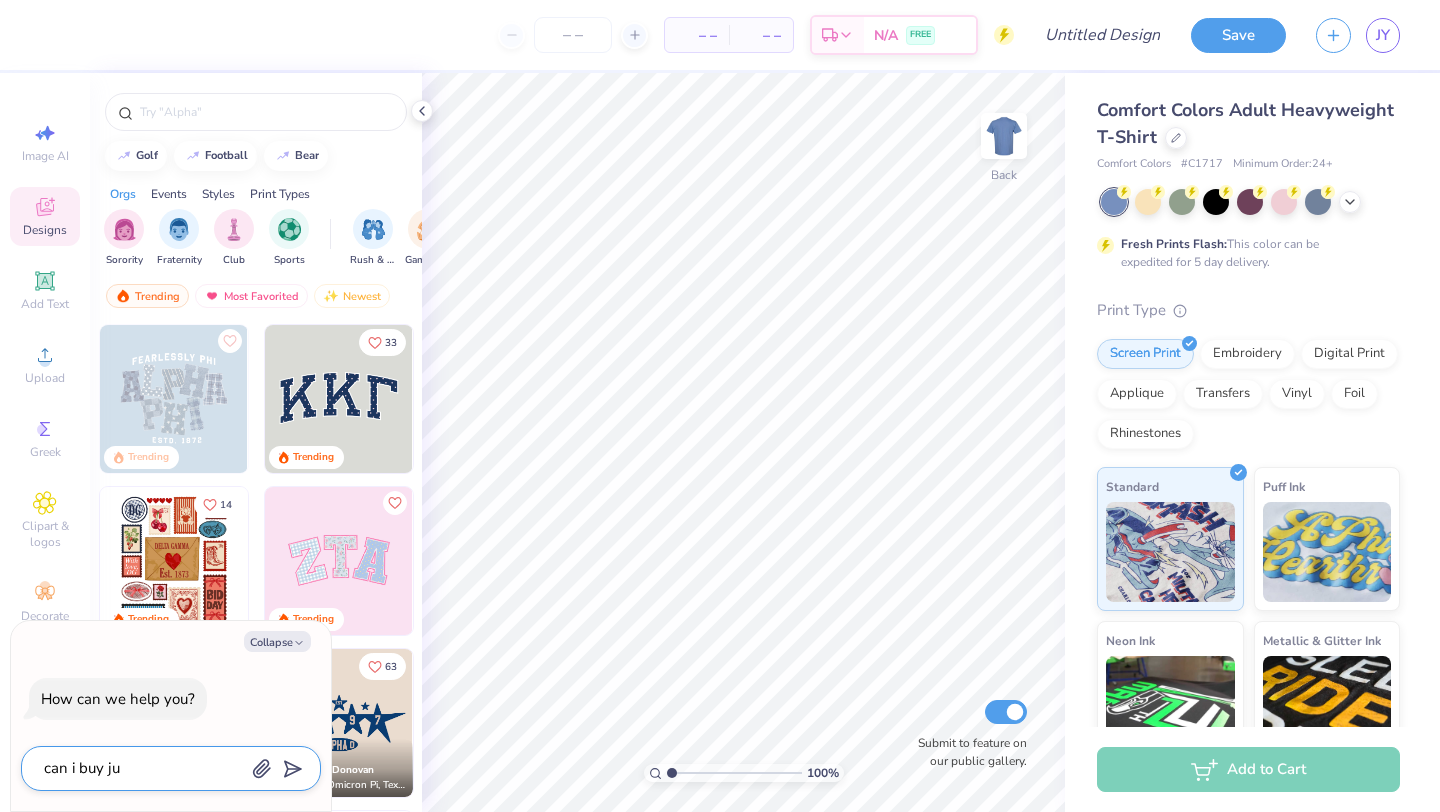 type on "x" 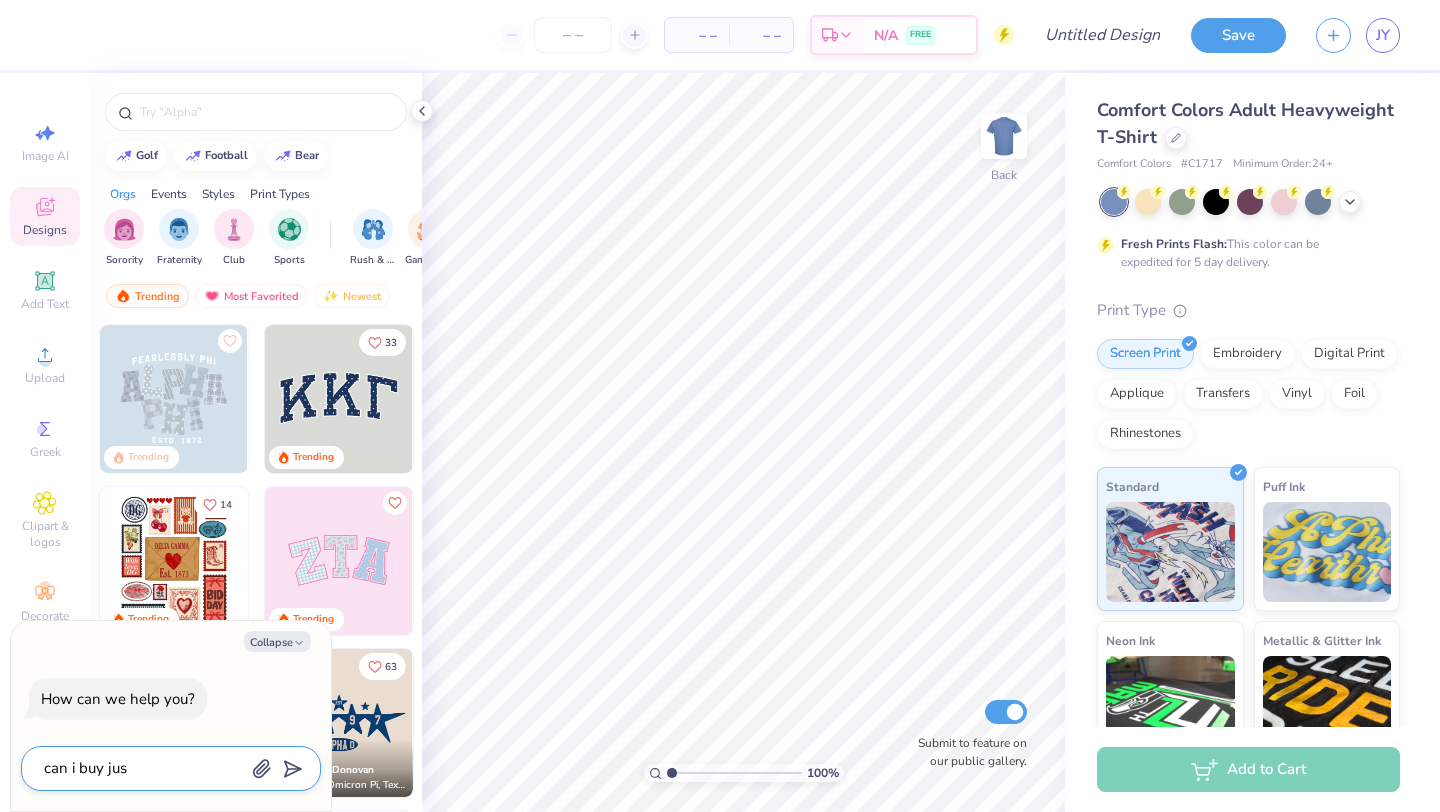 type on "can i buy just" 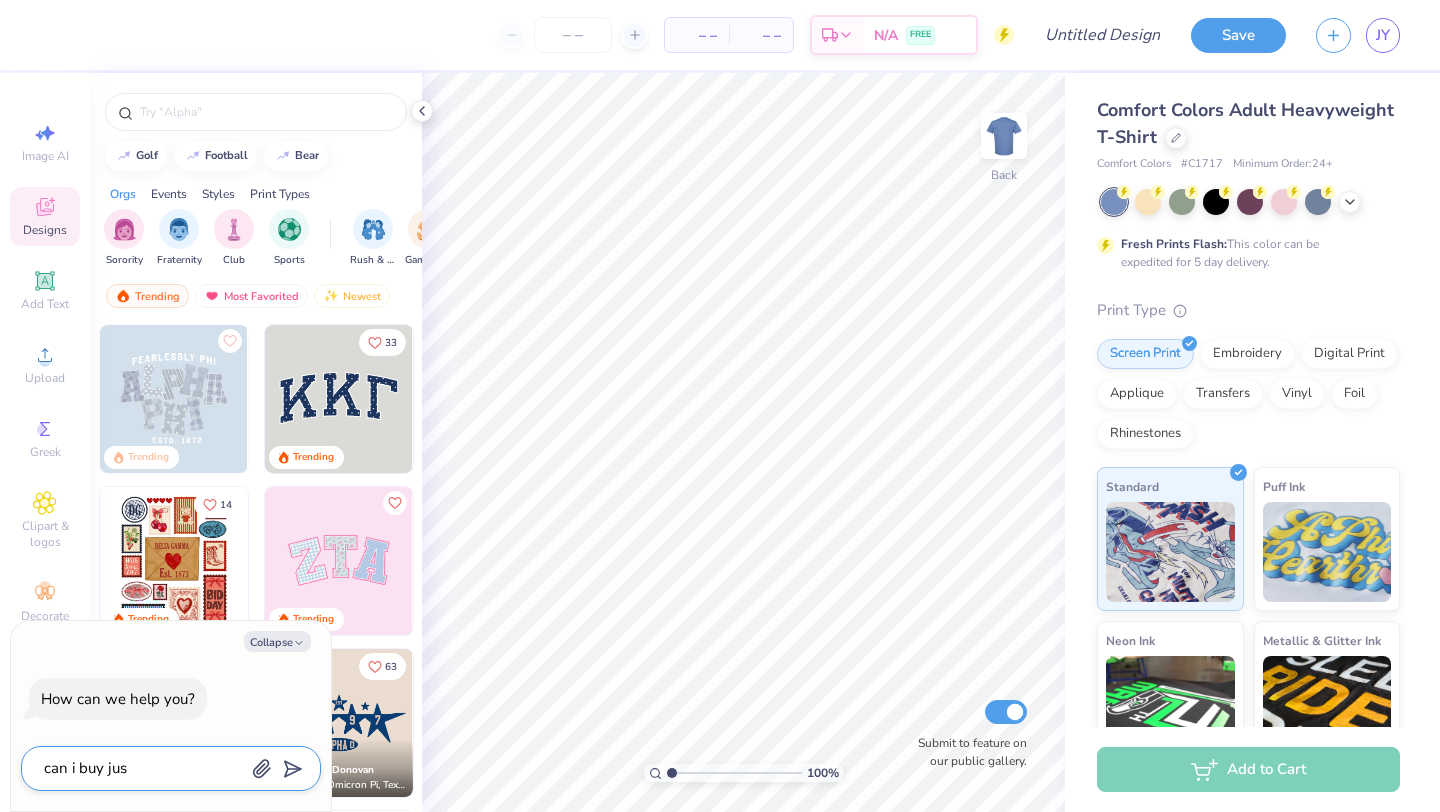type on "x" 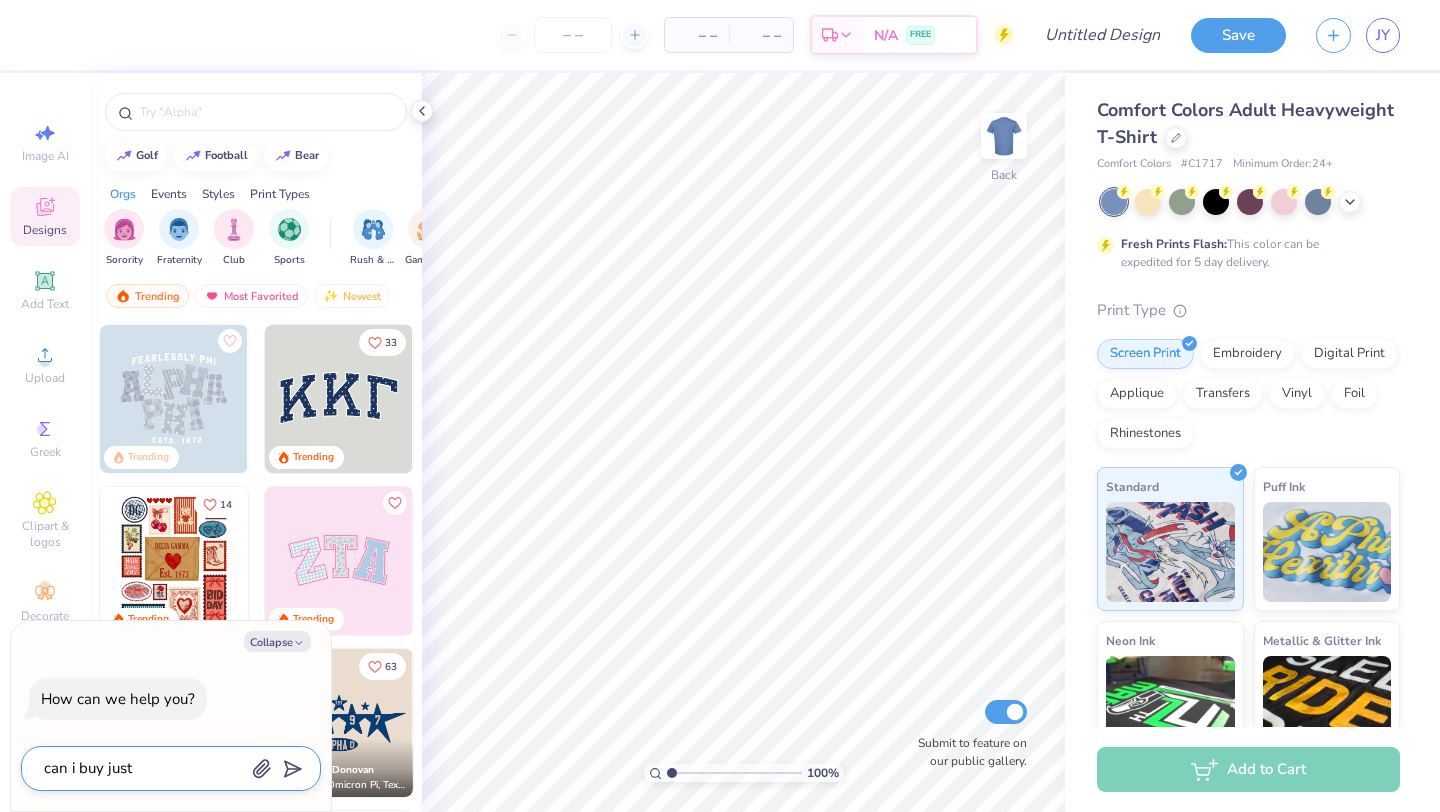 type on "can i buy just" 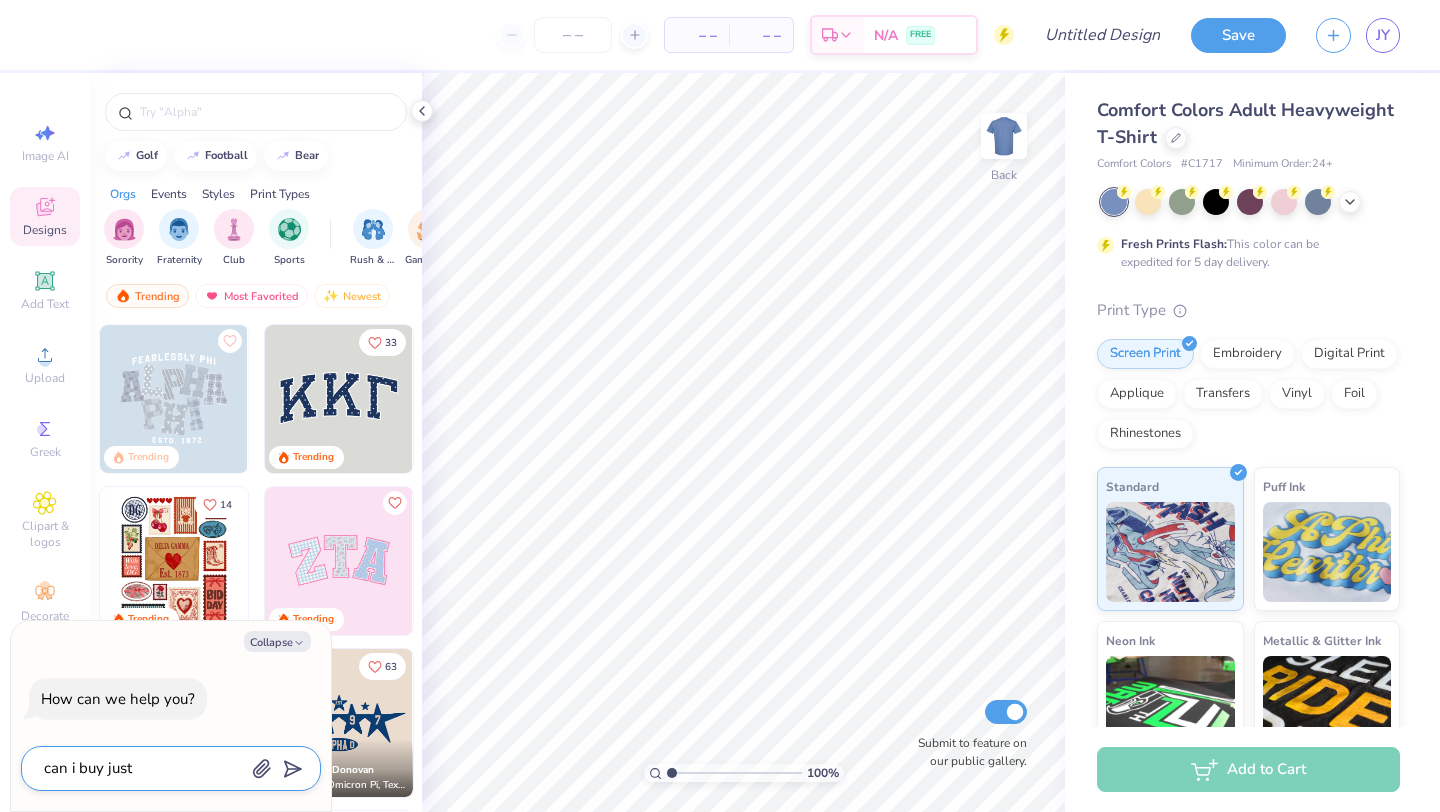 type on "x" 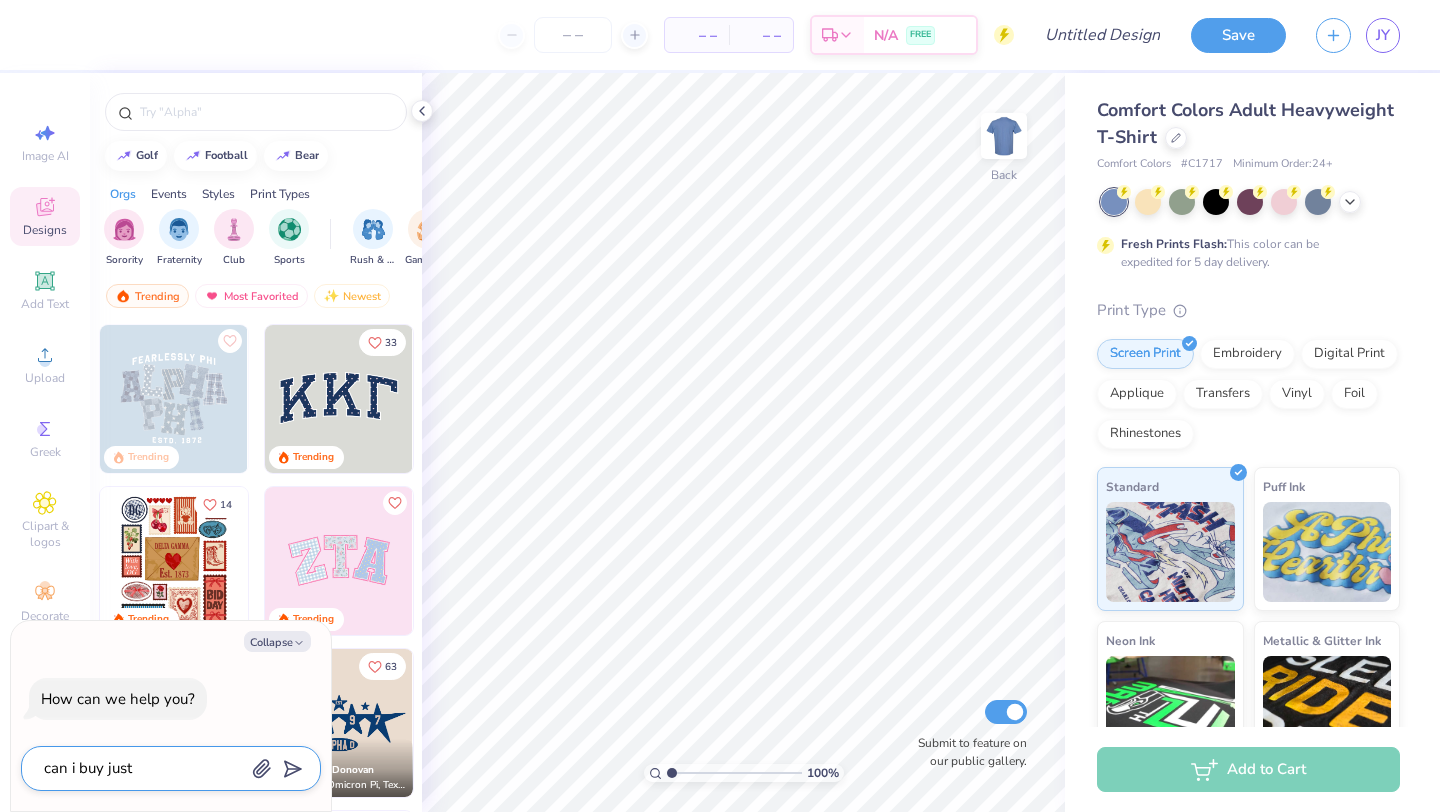type on "can i buy just t" 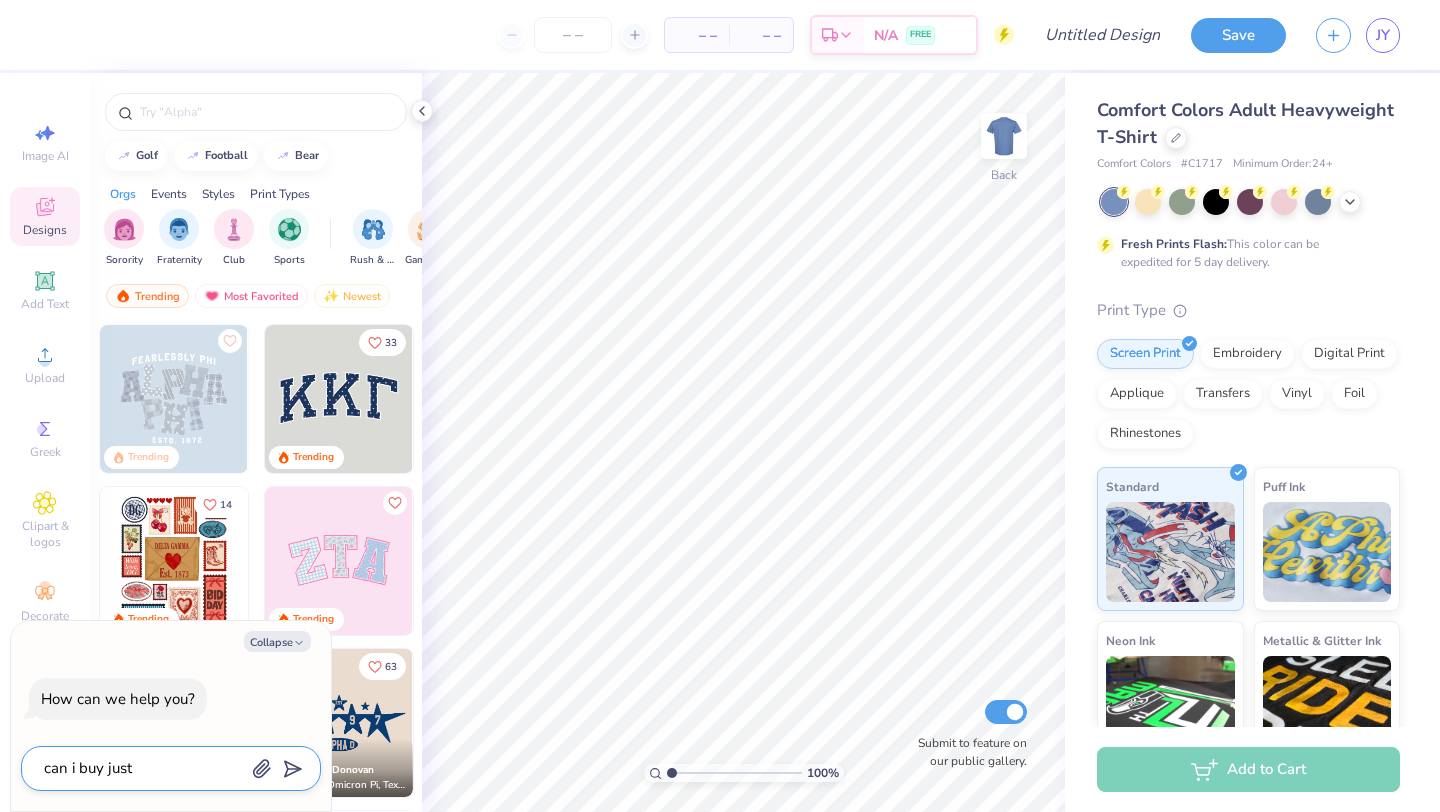 type on "x" 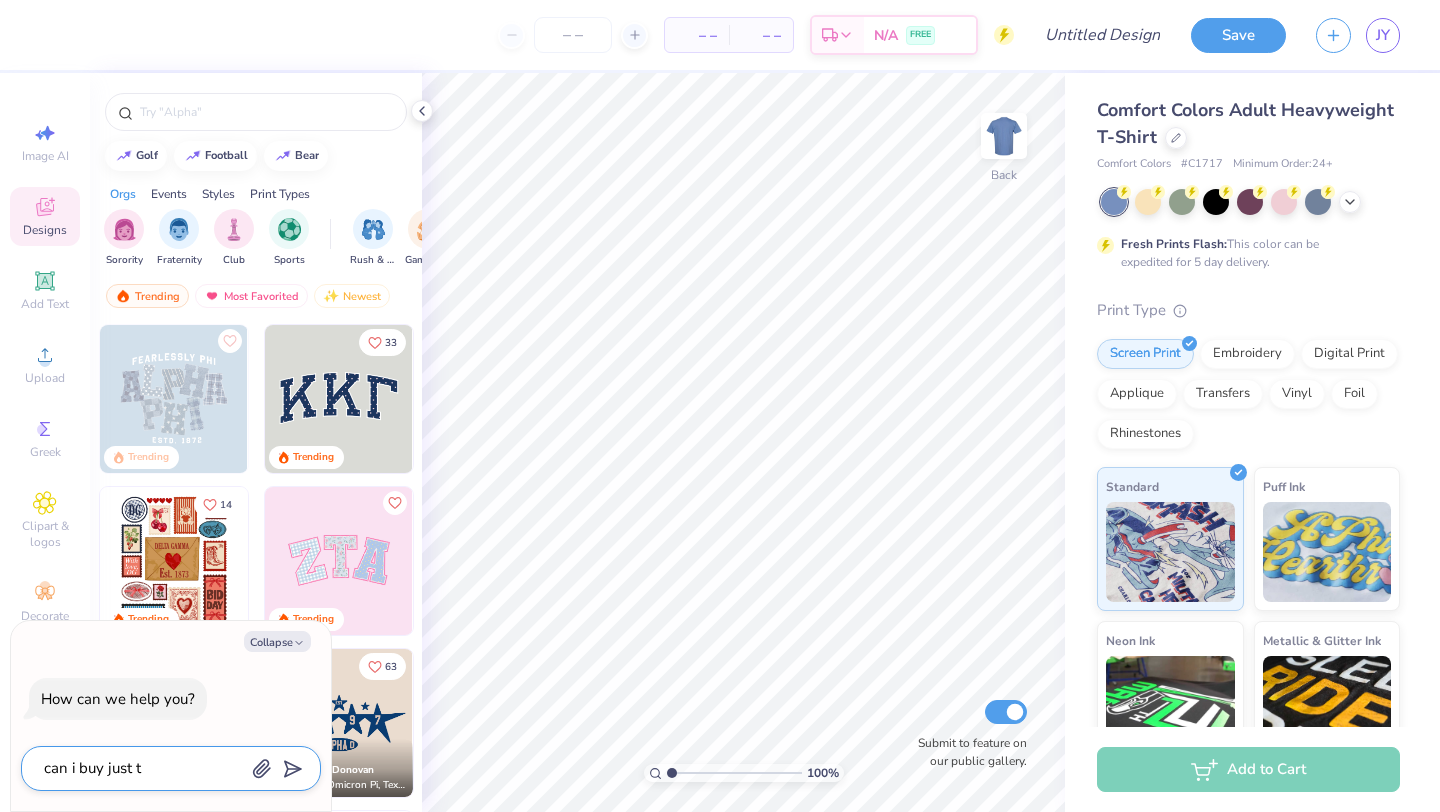 type on "can i buy just th" 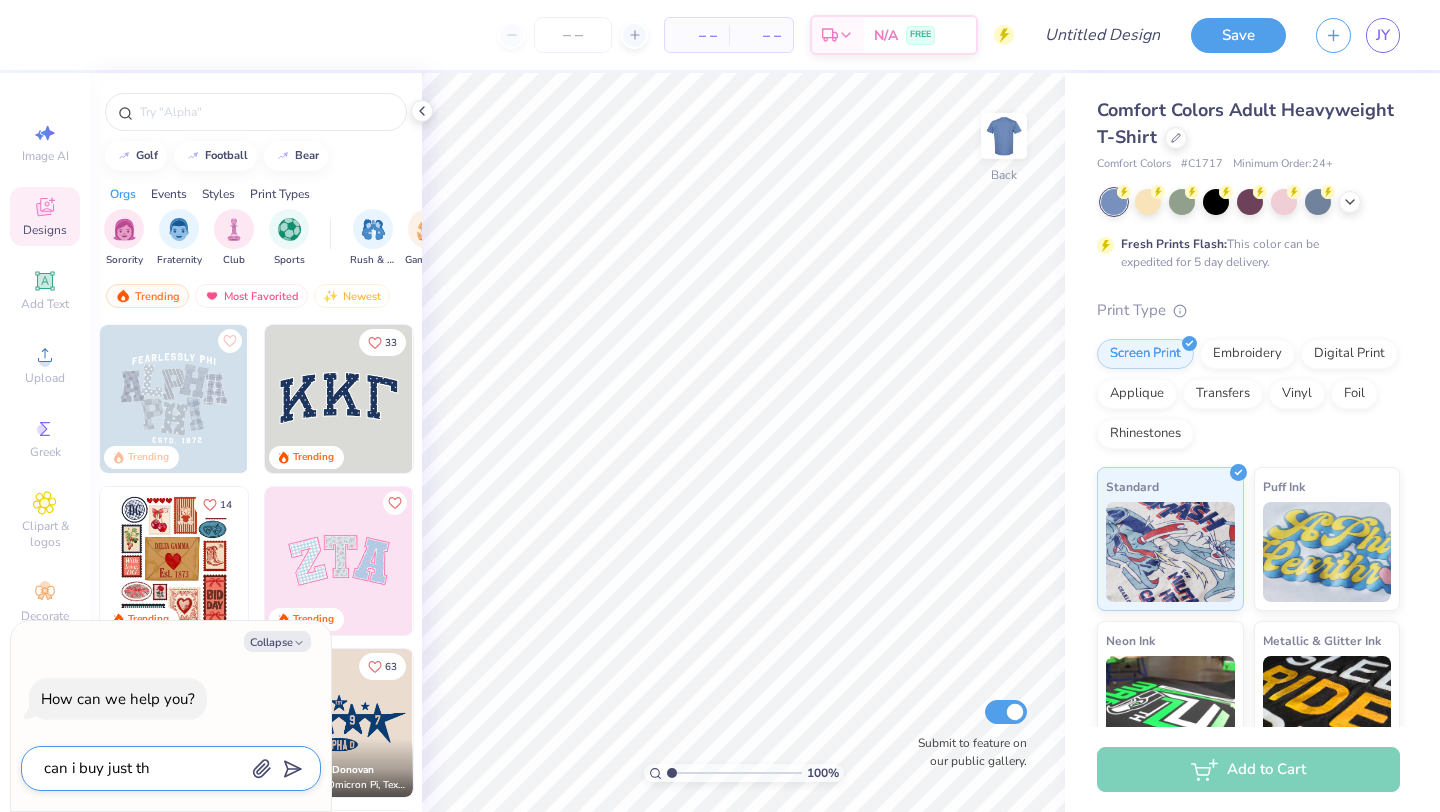 type on "x" 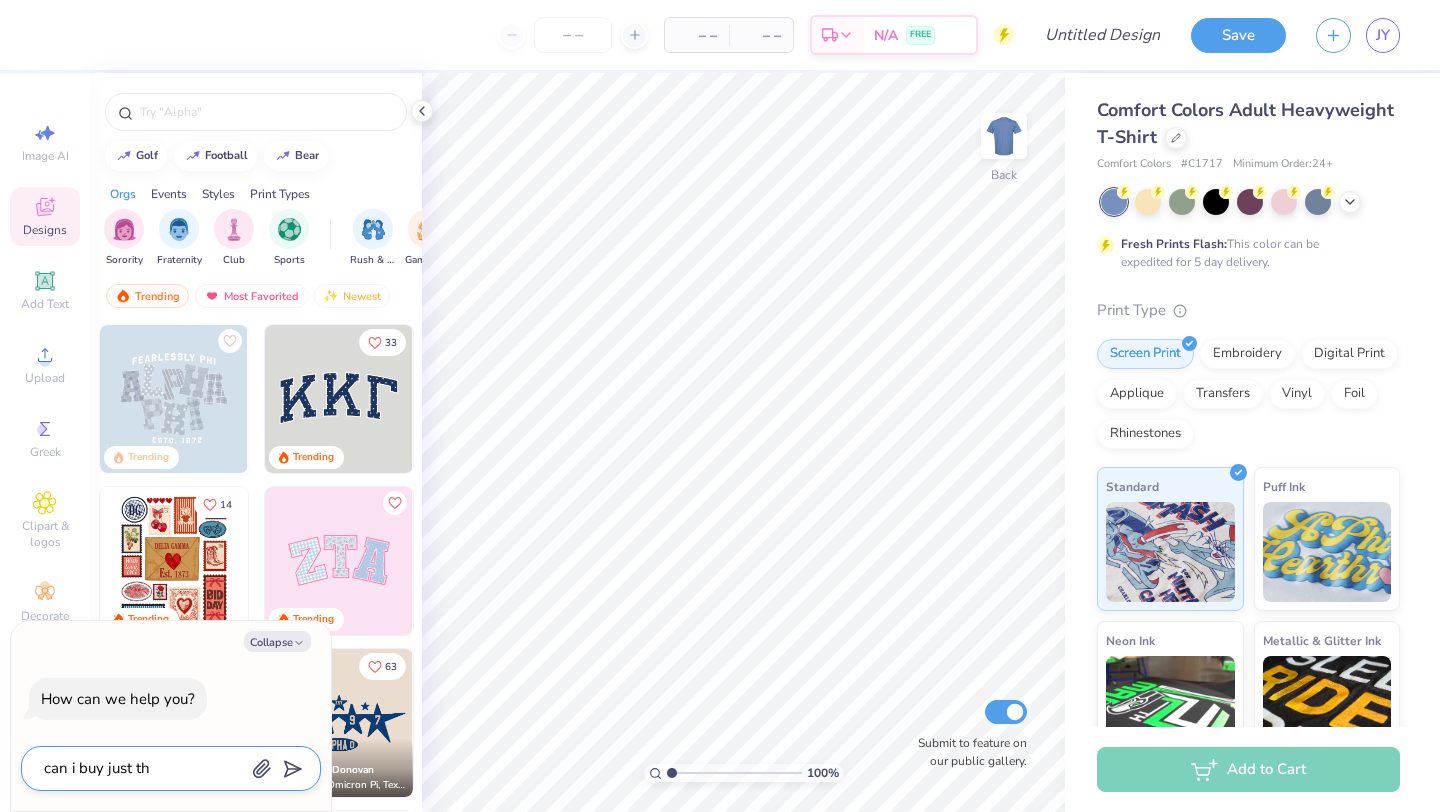 type on "can i buy just the" 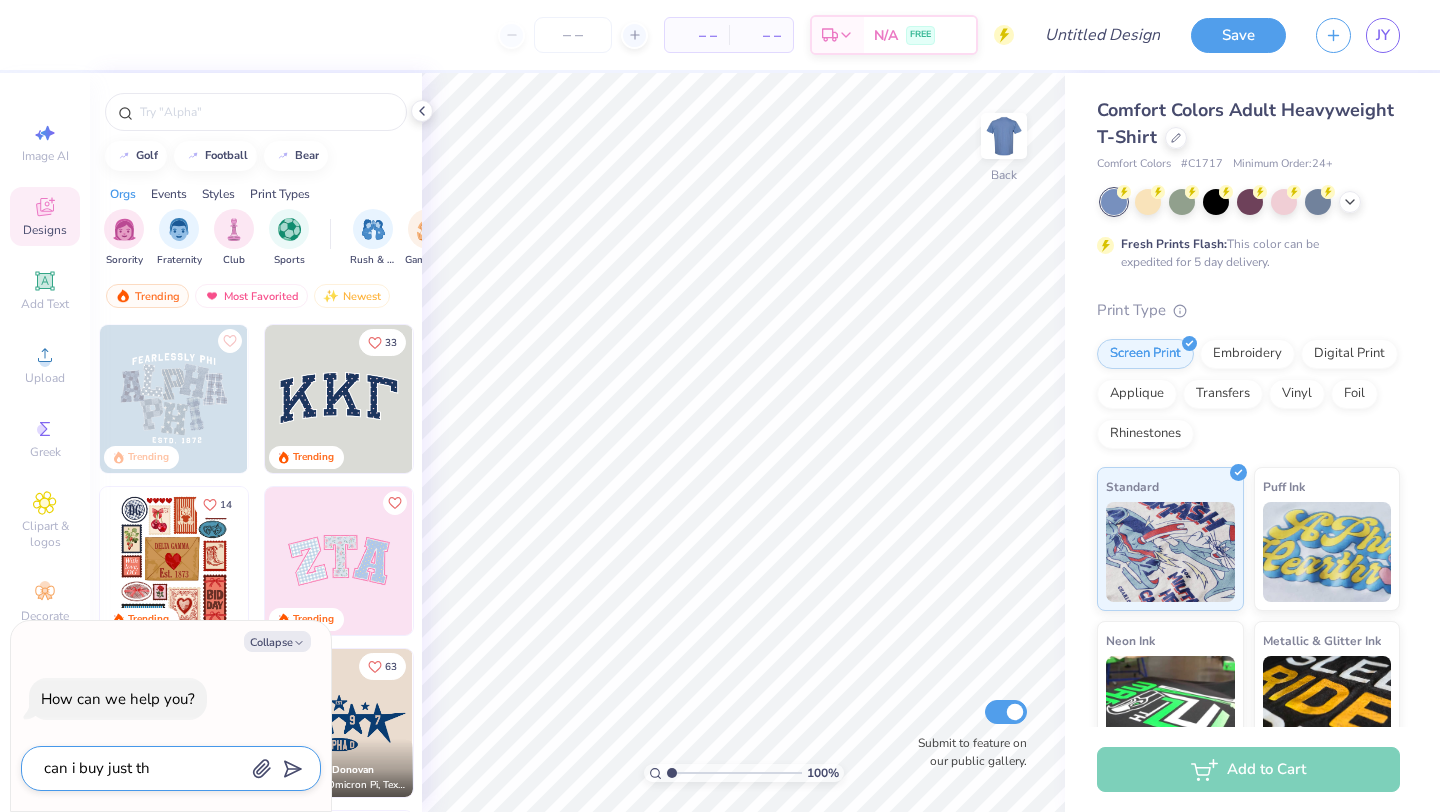 type on "x" 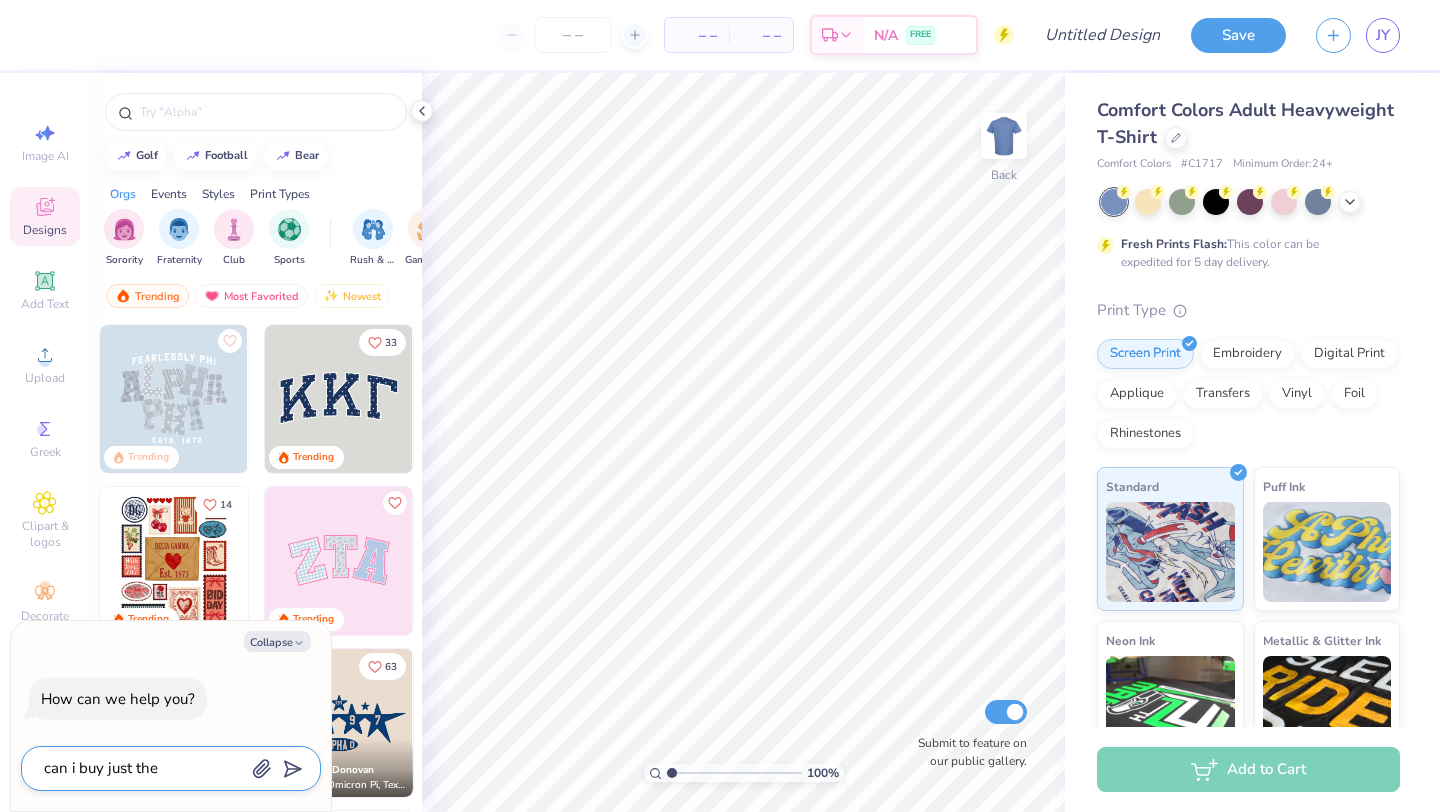 type on "can i buy just the" 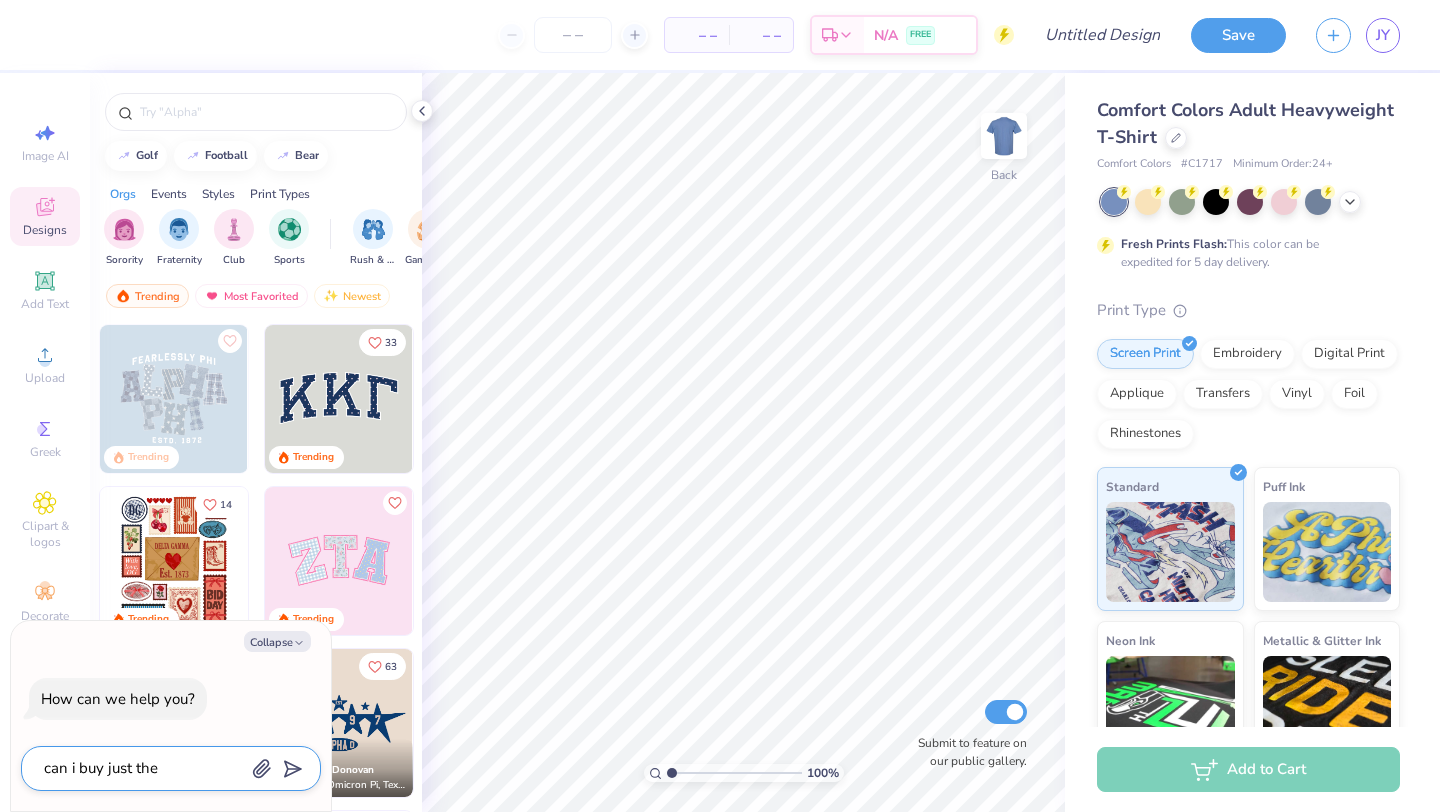 type on "x" 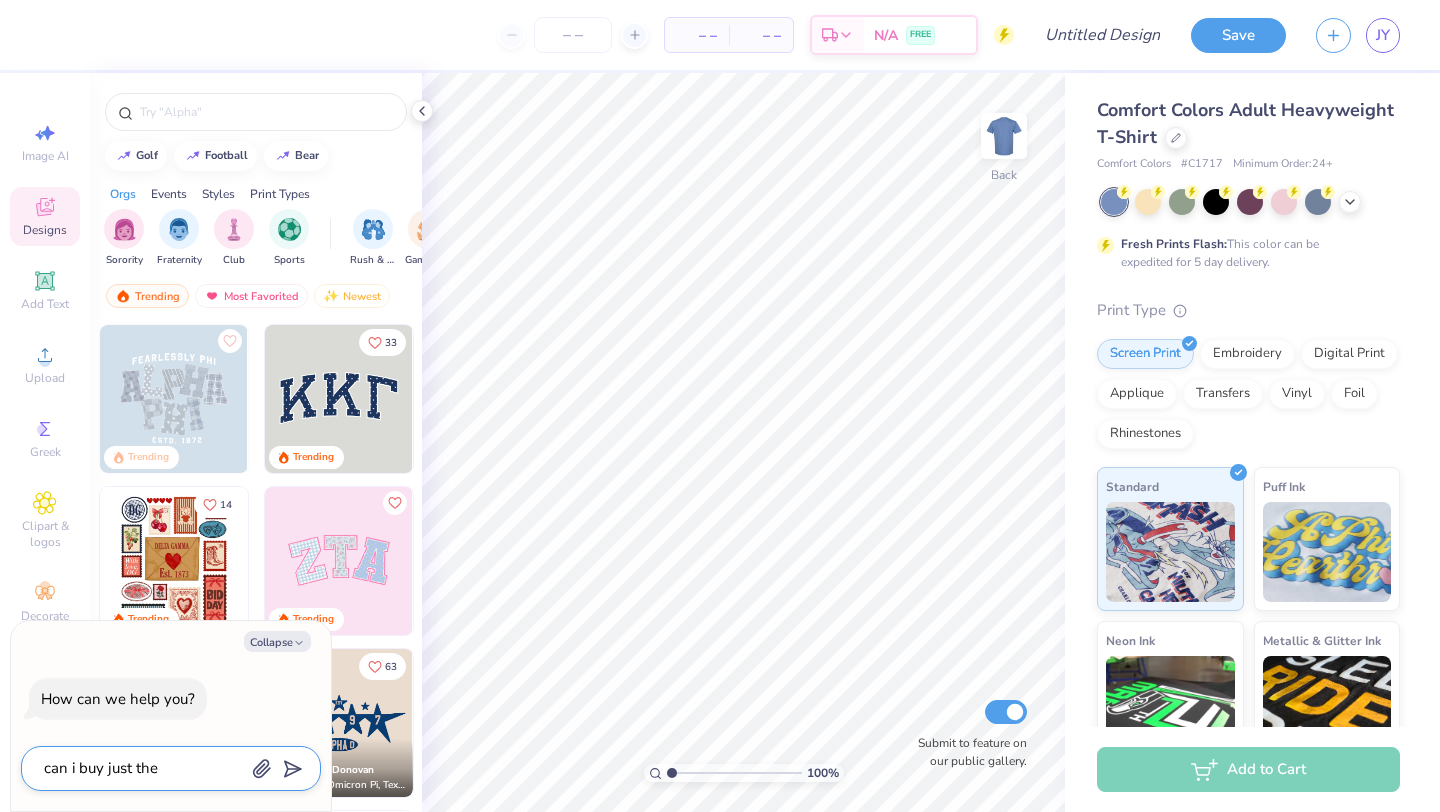 type on "can i buy just the d" 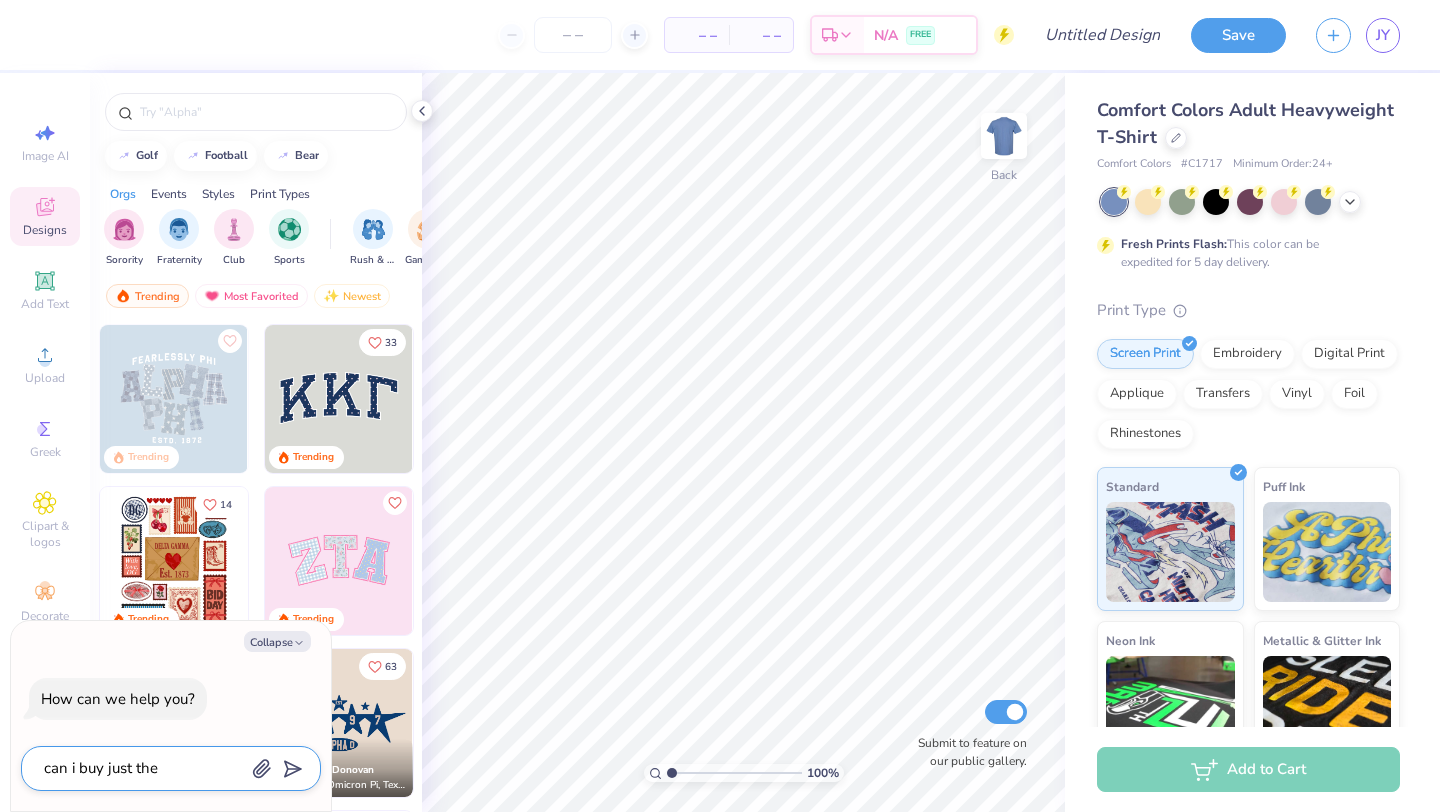 type on "x" 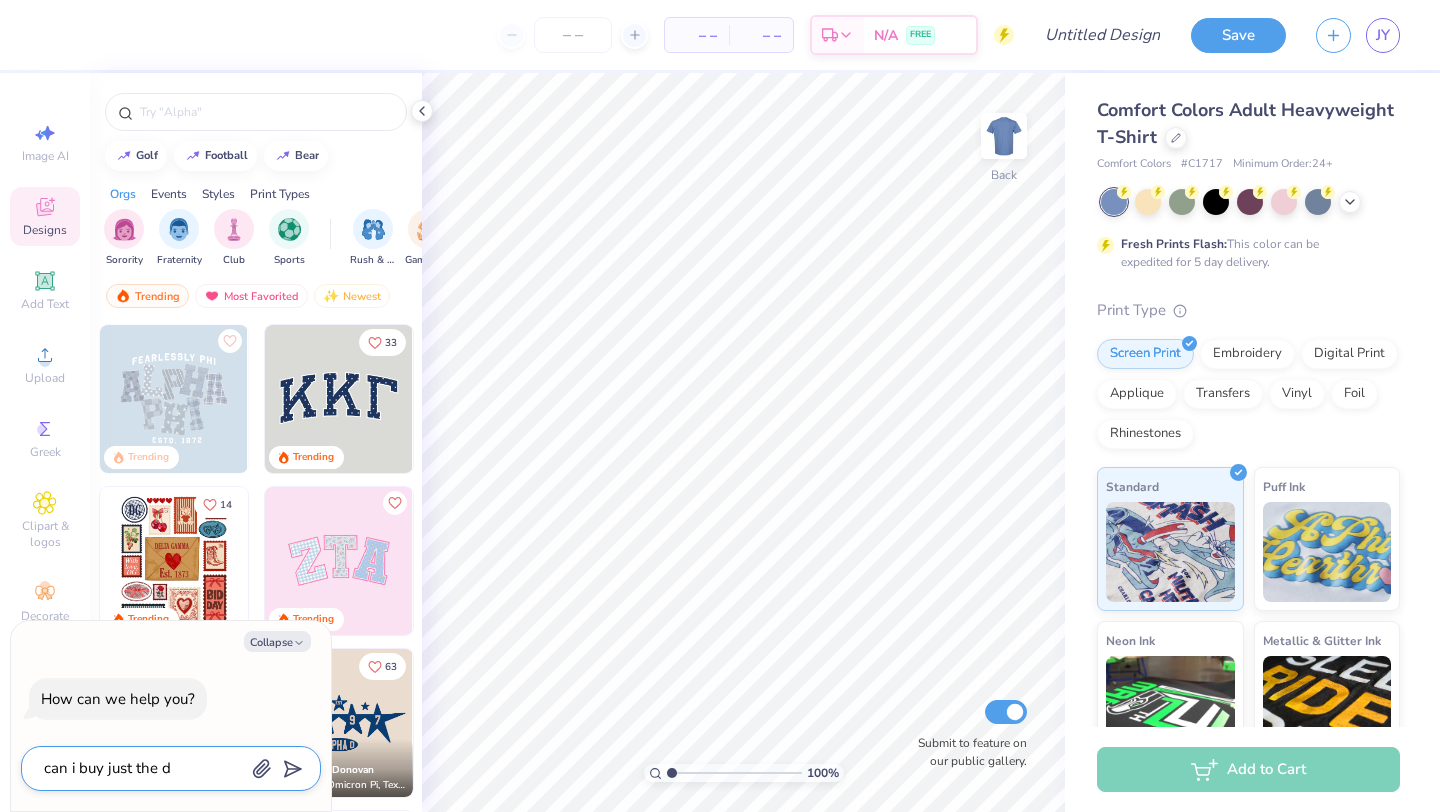 type on "can i buy just the de" 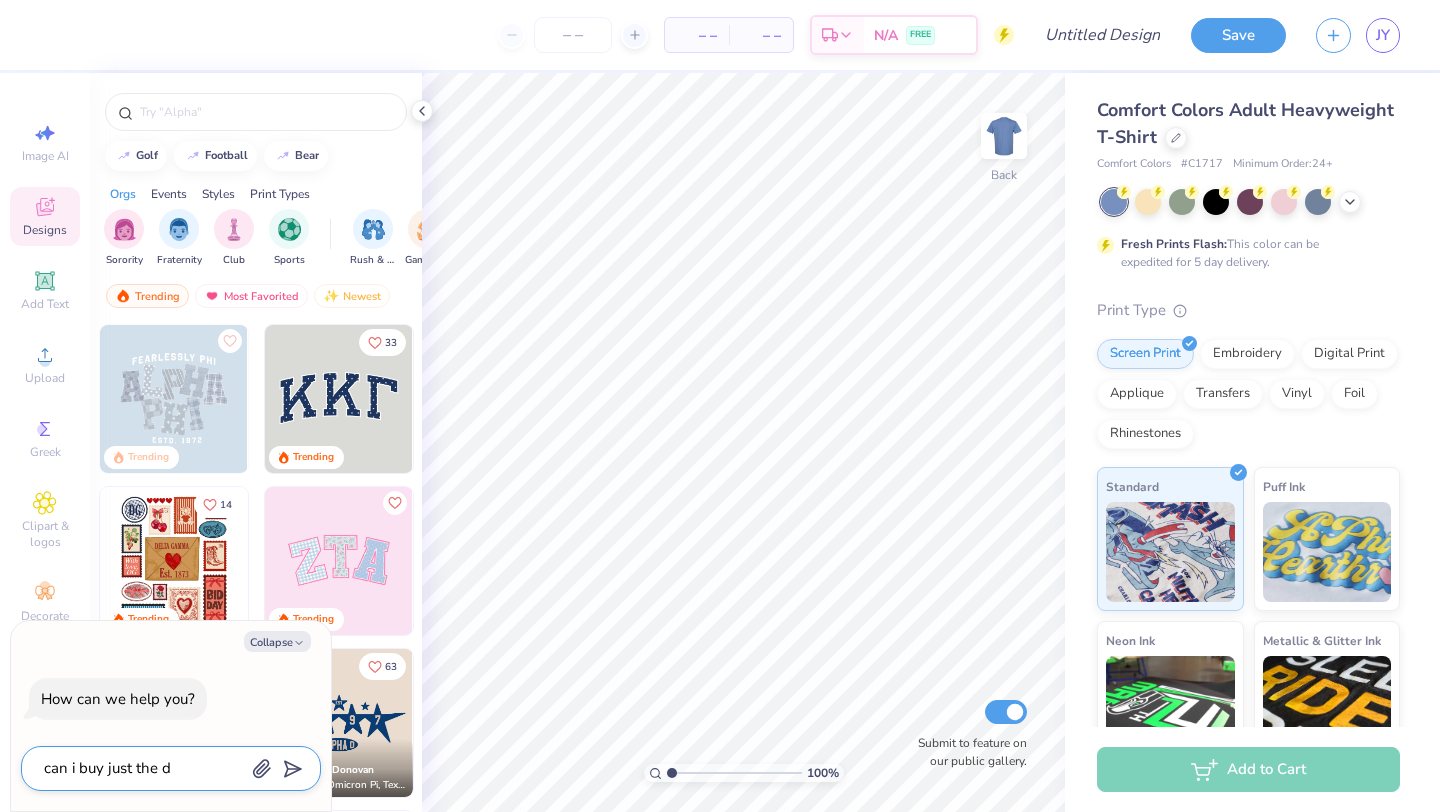 type on "x" 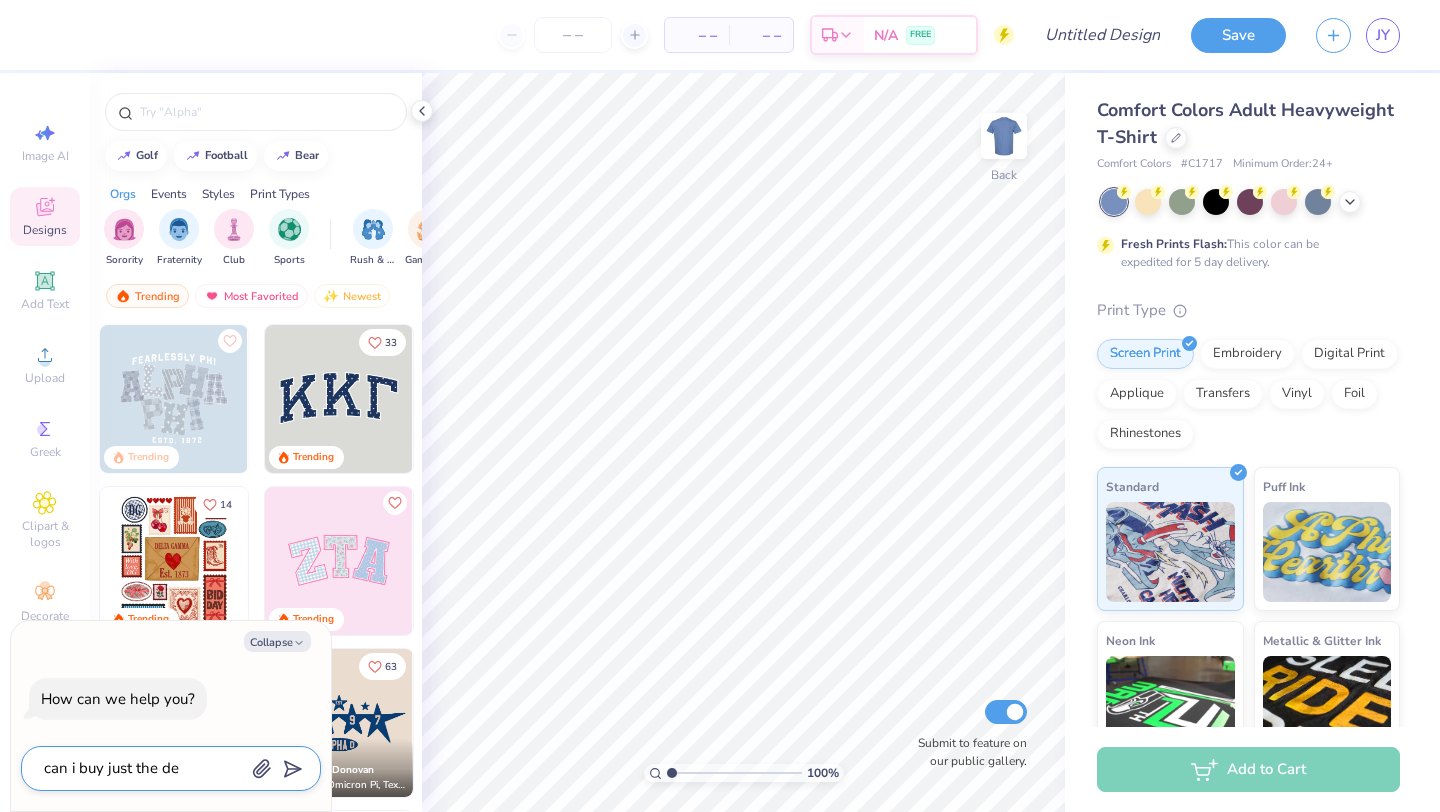 type on "can i buy just the des" 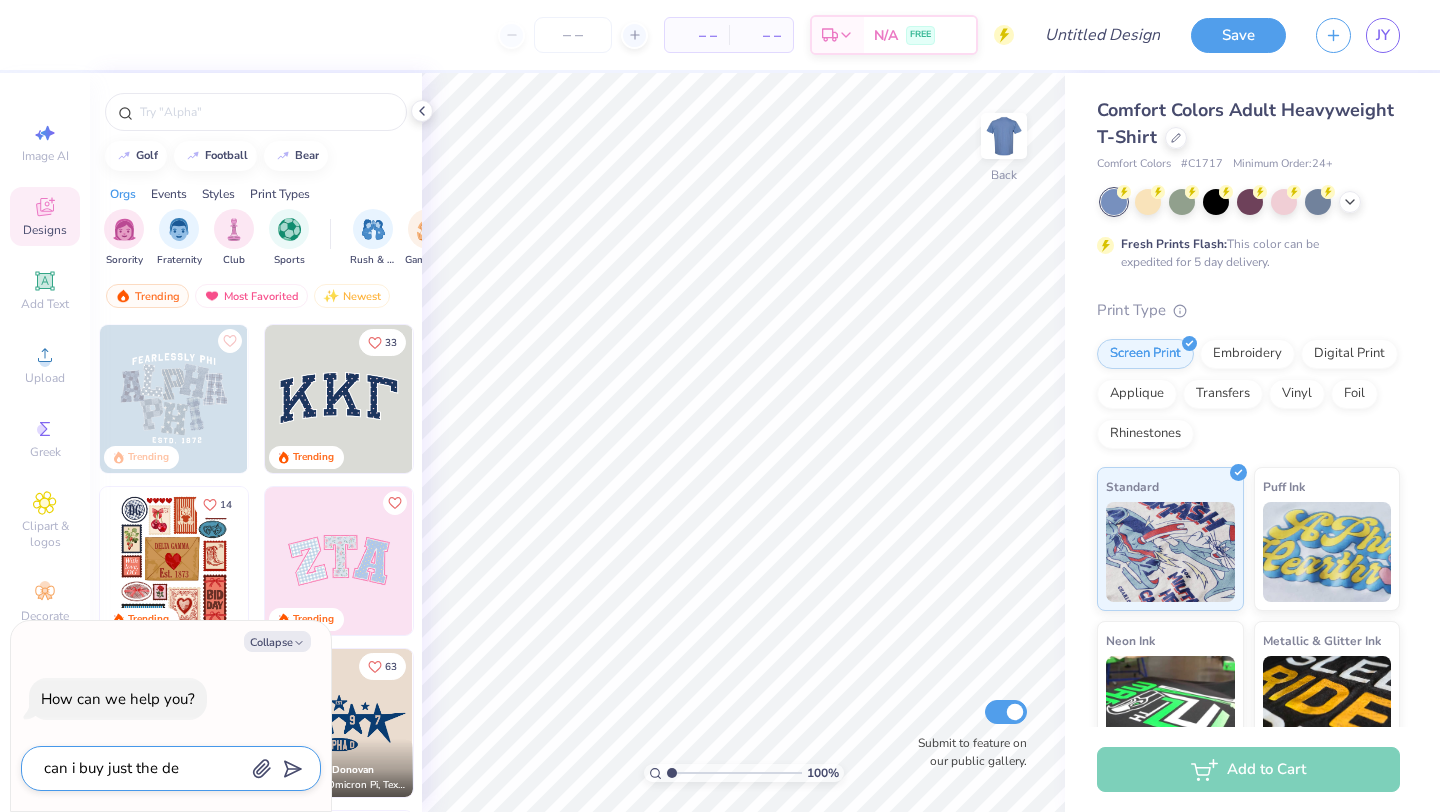 type on "x" 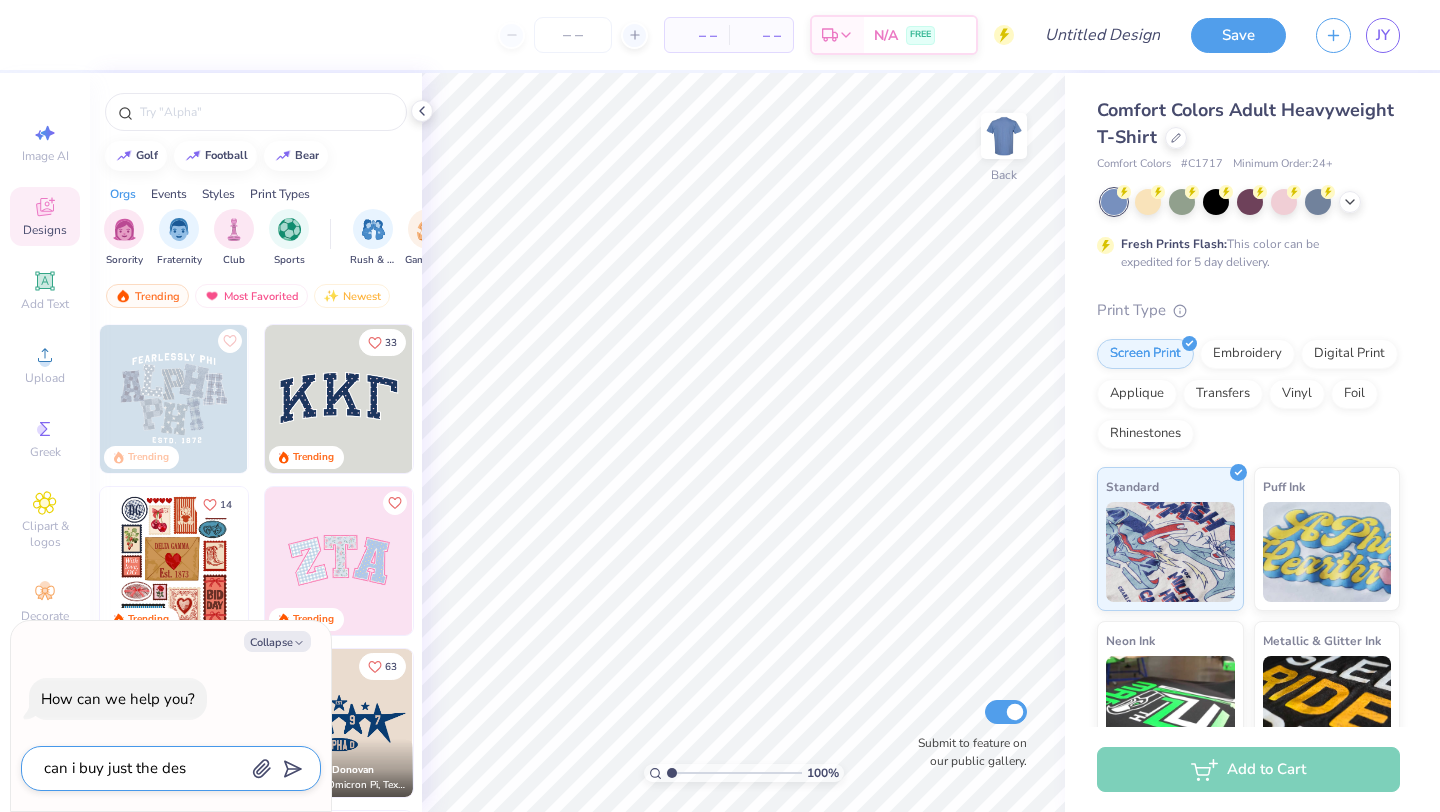 type on "can i buy just the desi" 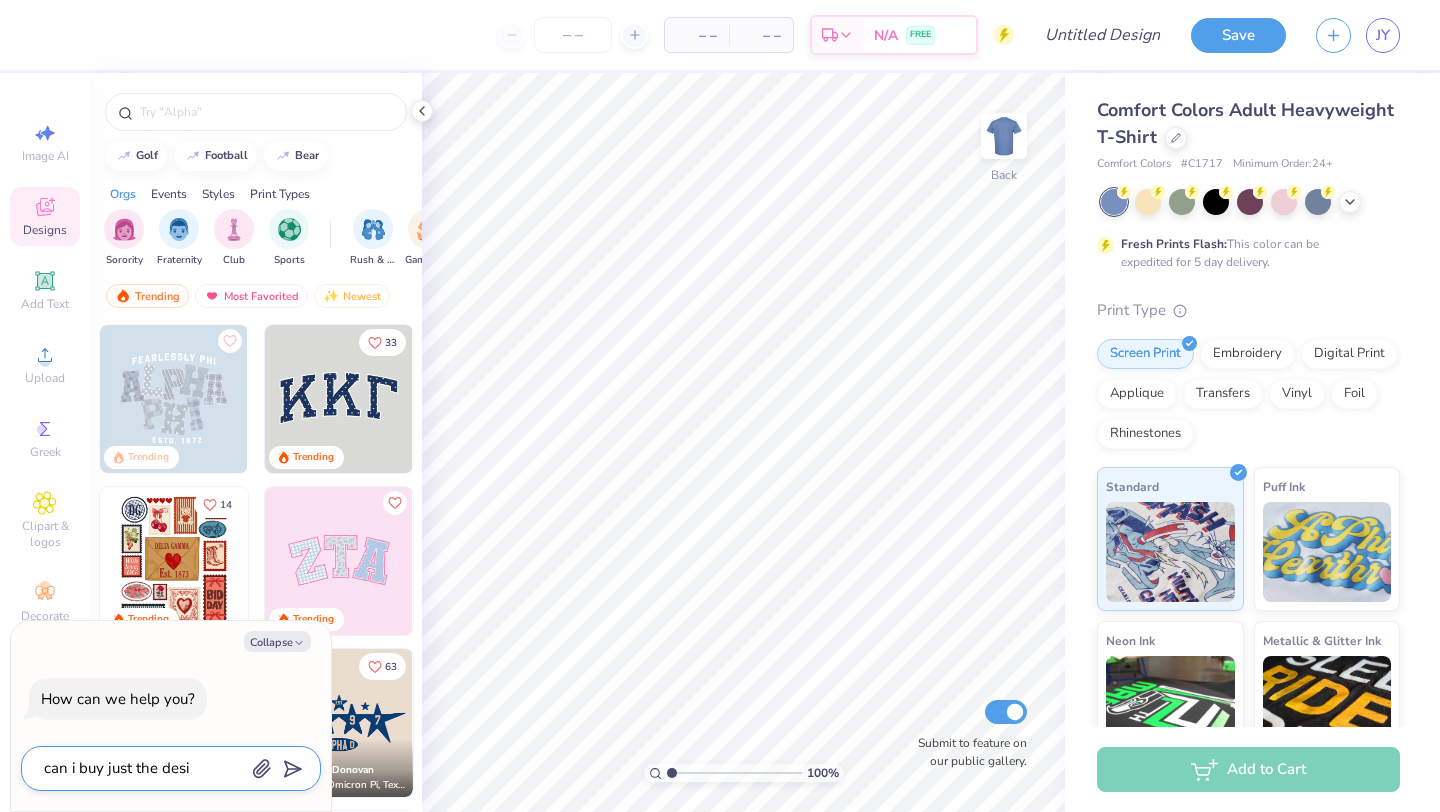 type on "x" 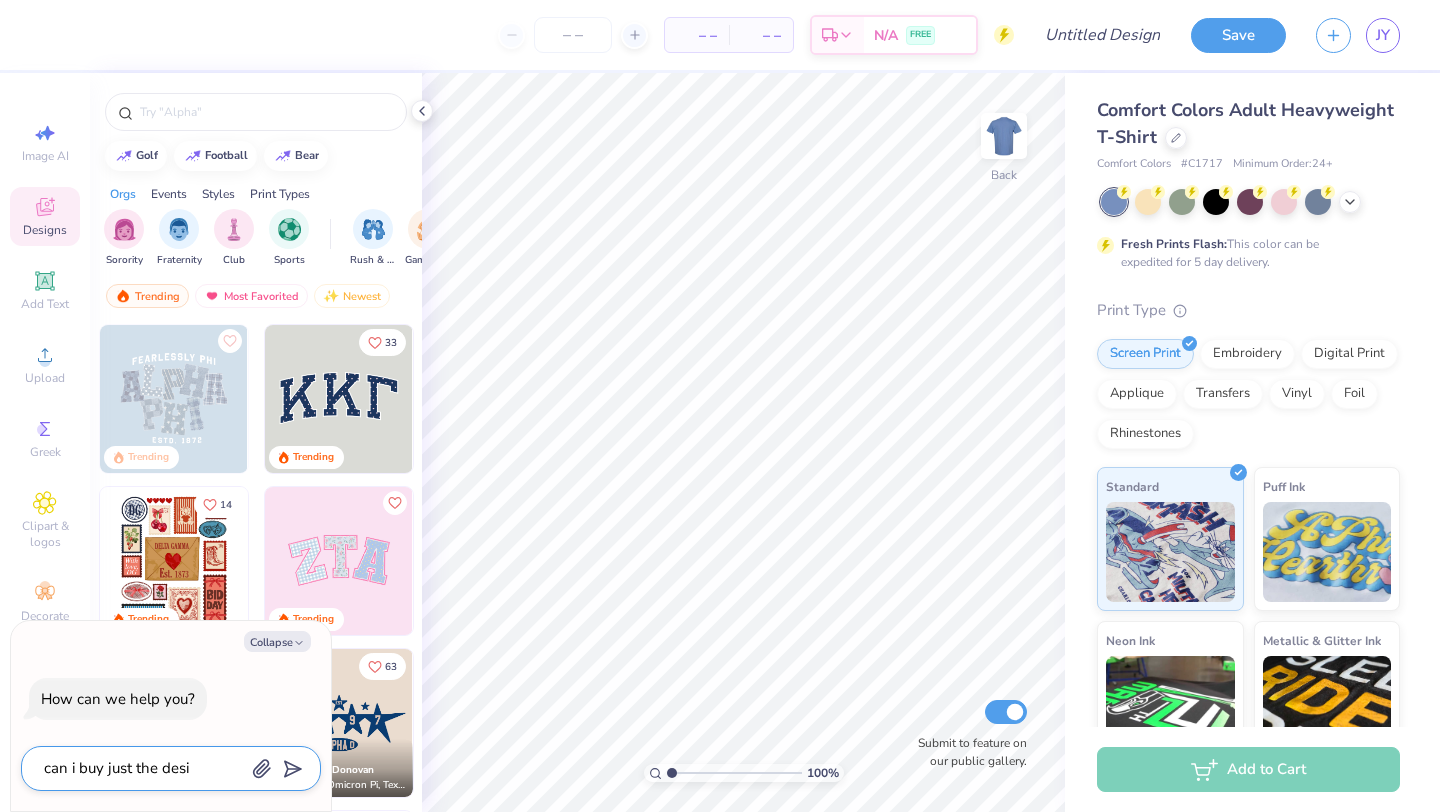 type on "can i buy just the desig" 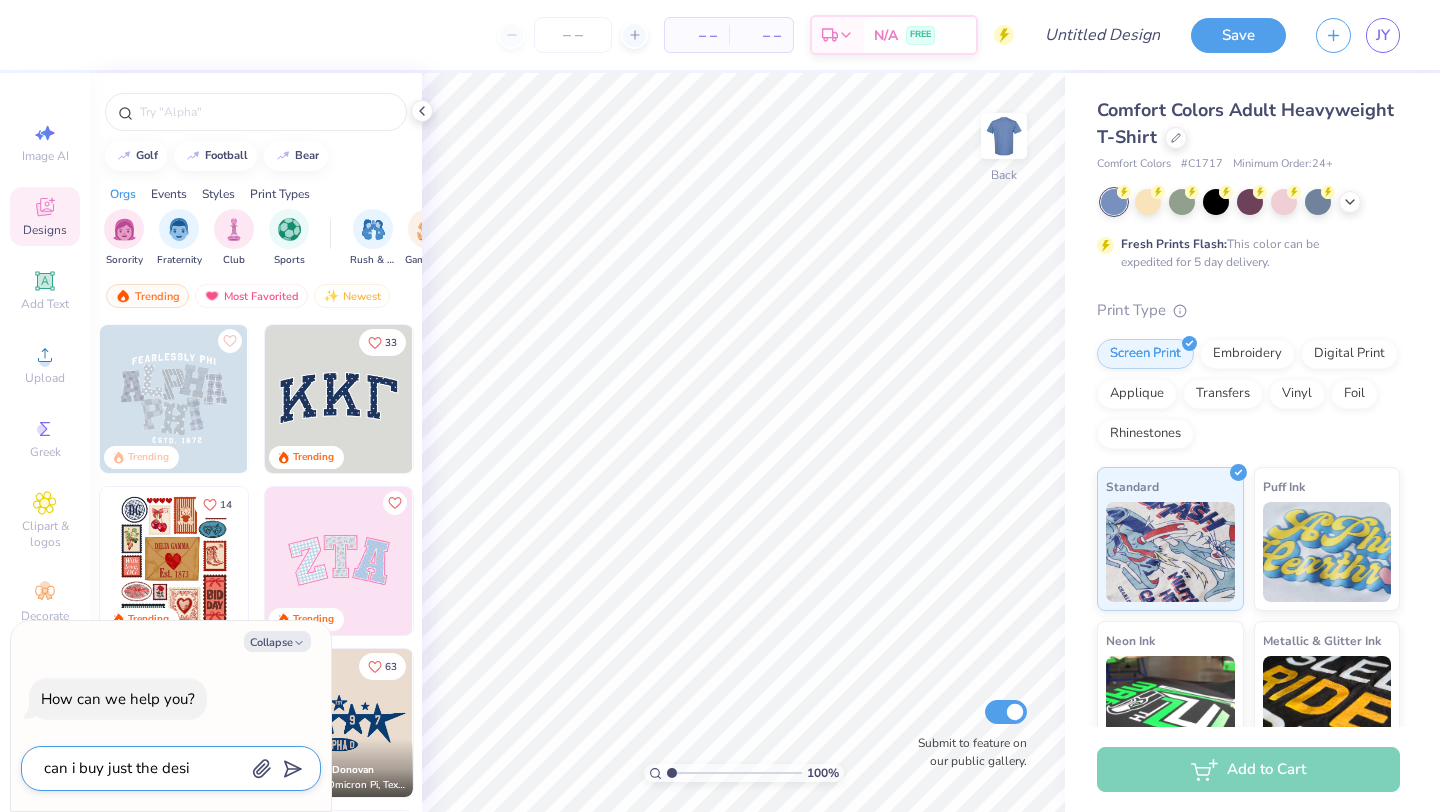 type on "x" 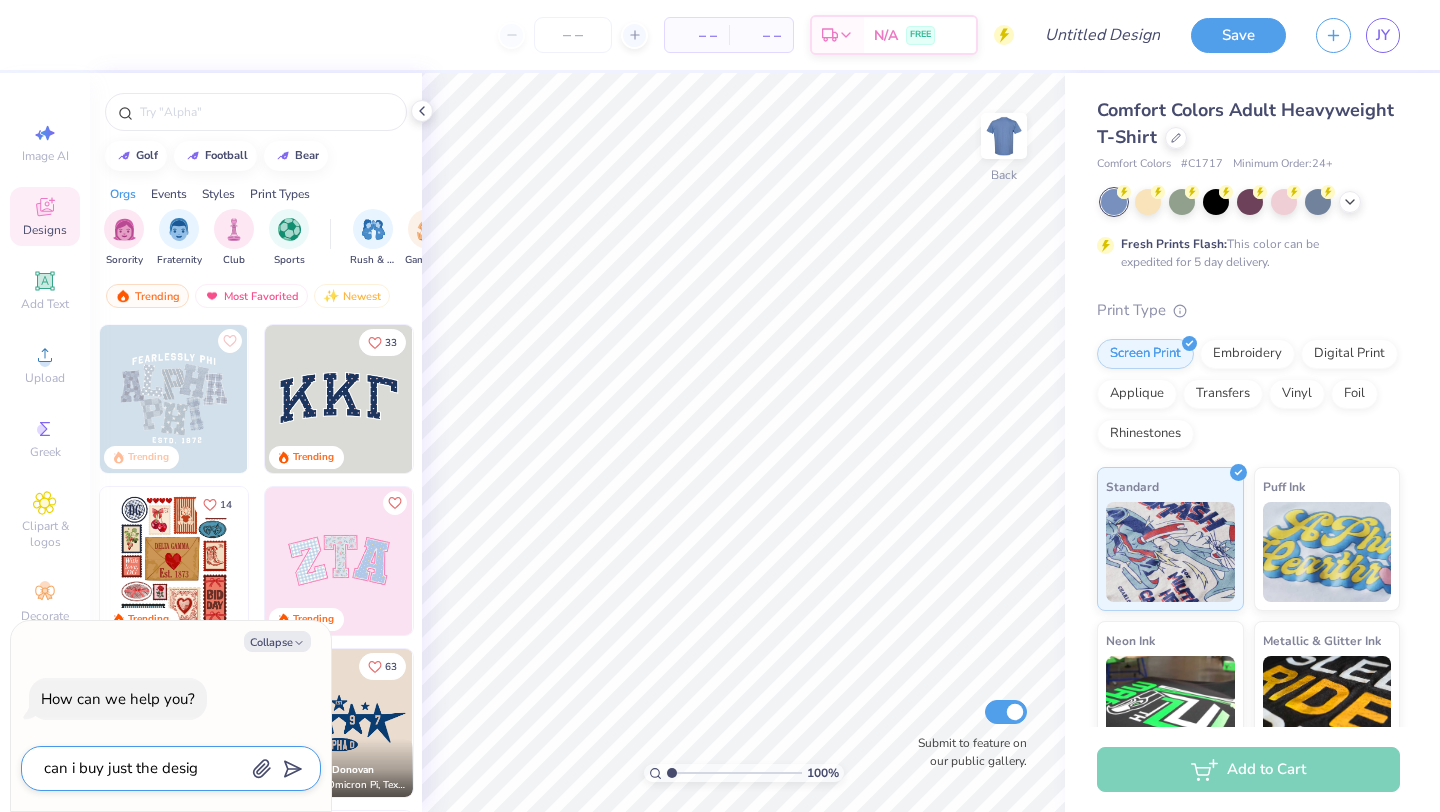 type on "can i buy just the design" 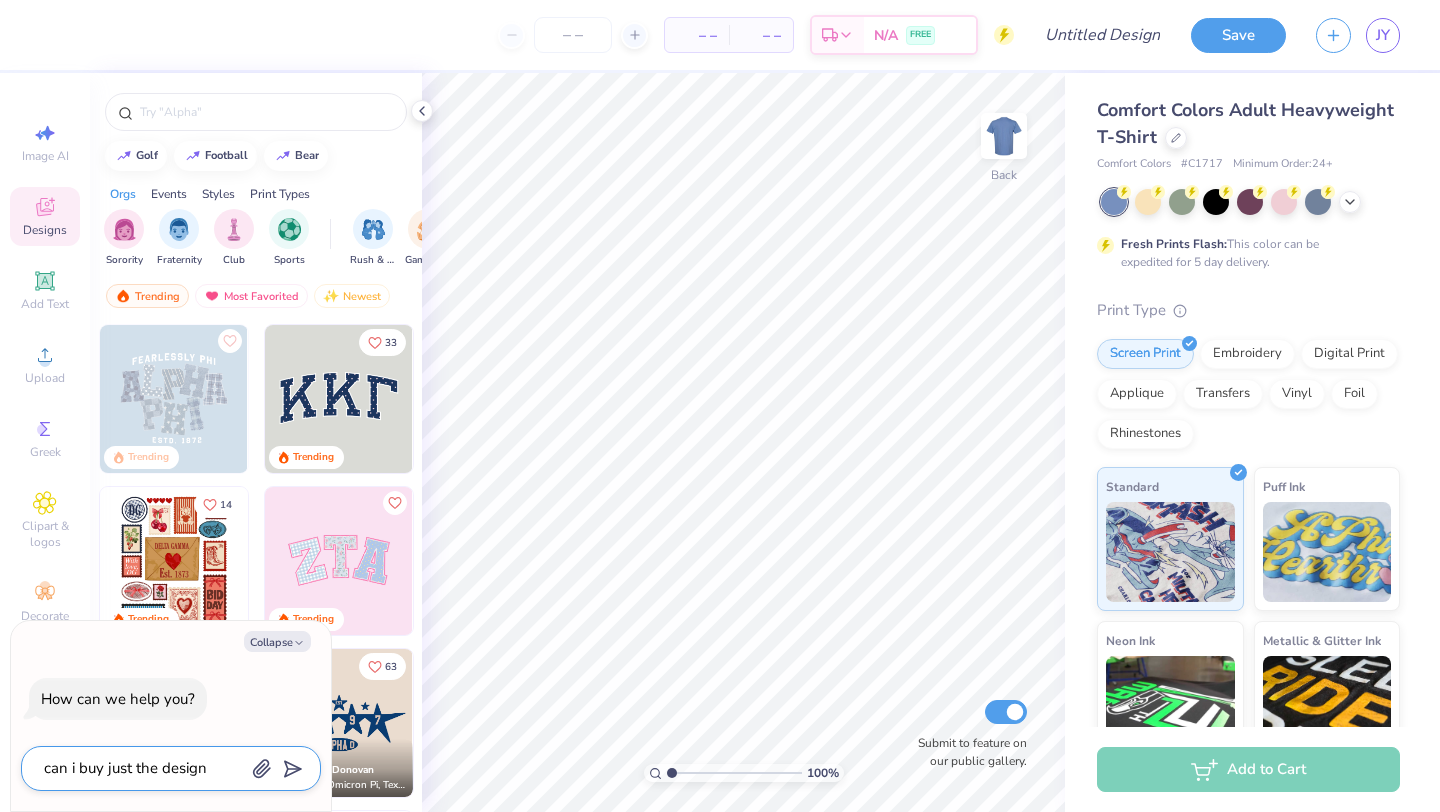 type on "x" 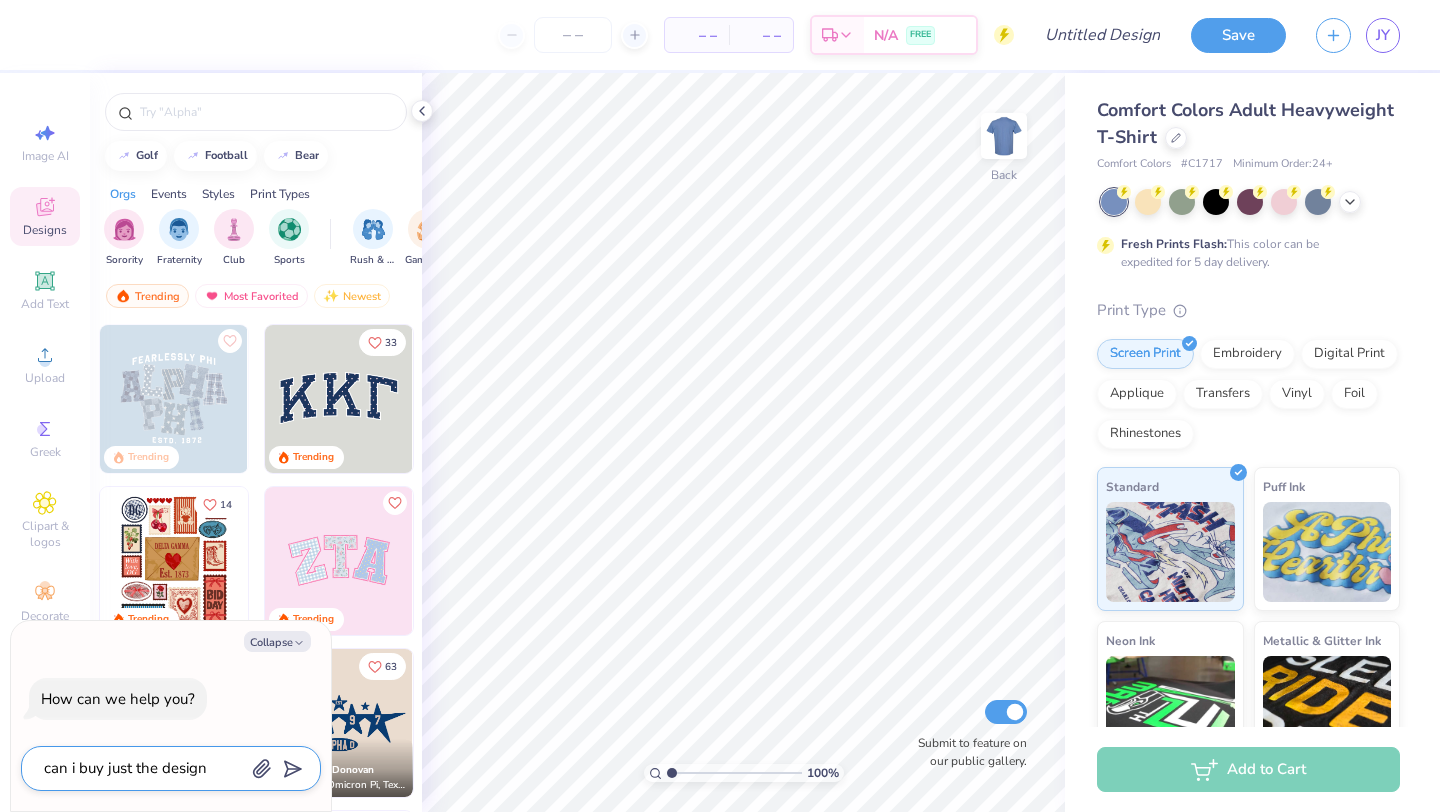 type on "can i buy just the design" 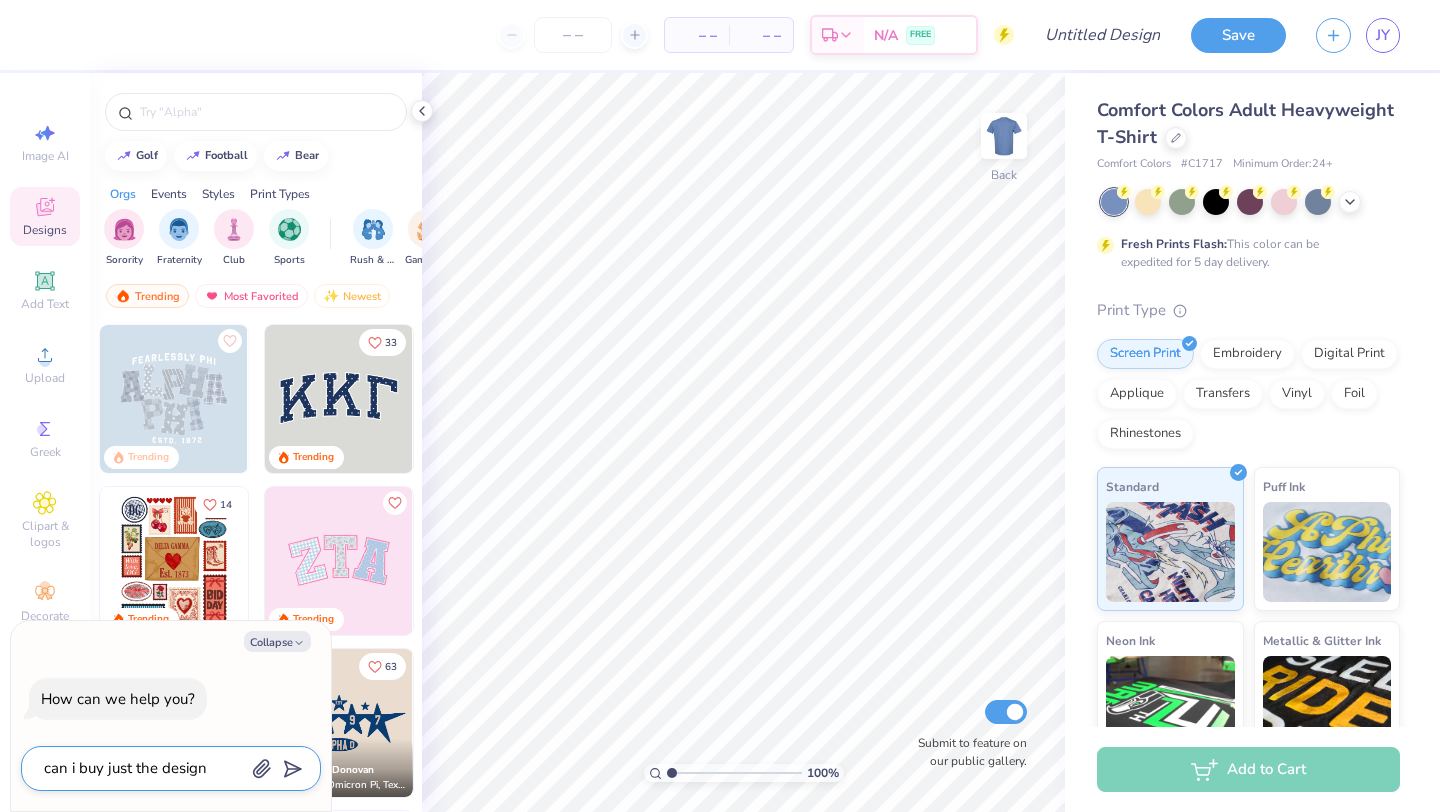 type on "x" 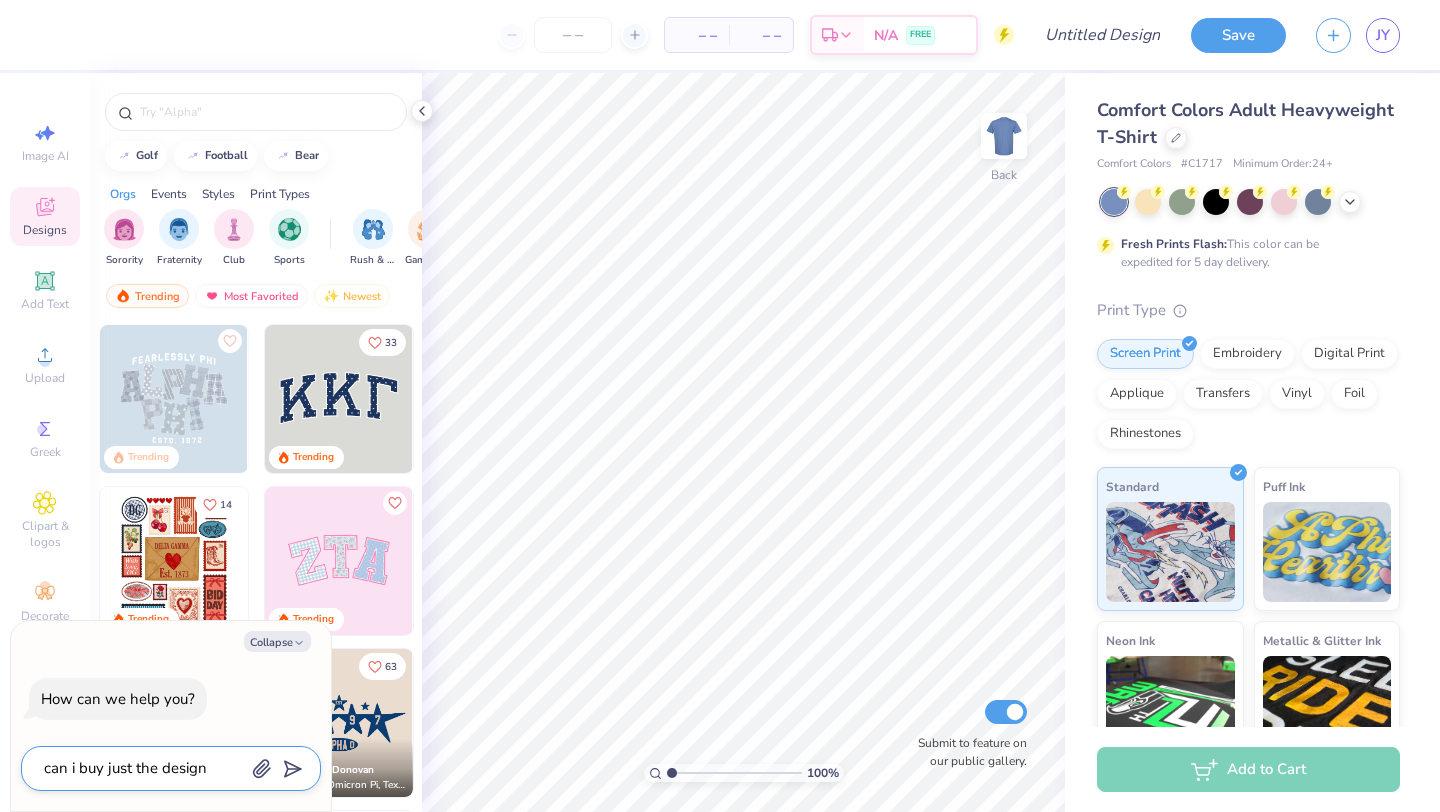 type on "can i buy just the design" 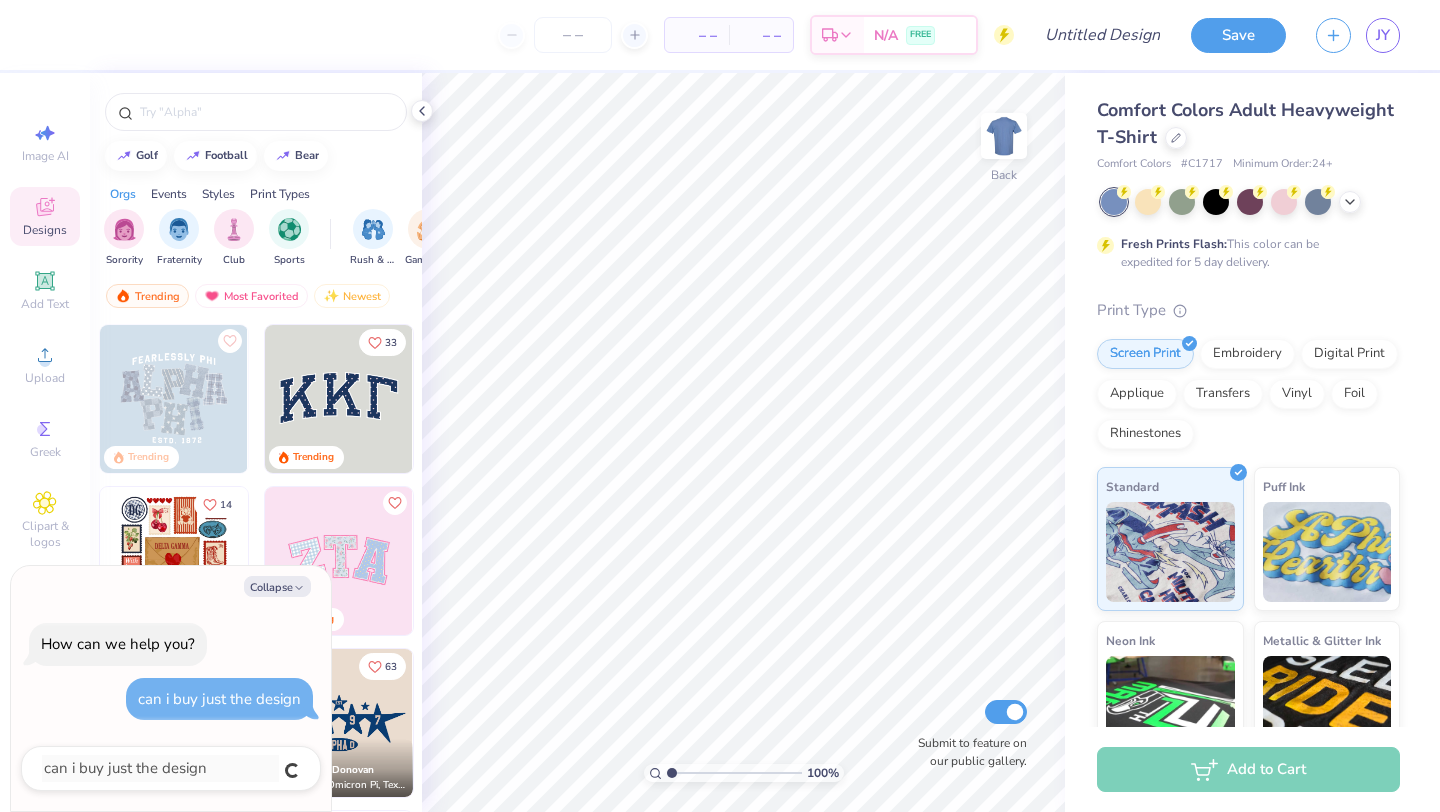 type on "x" 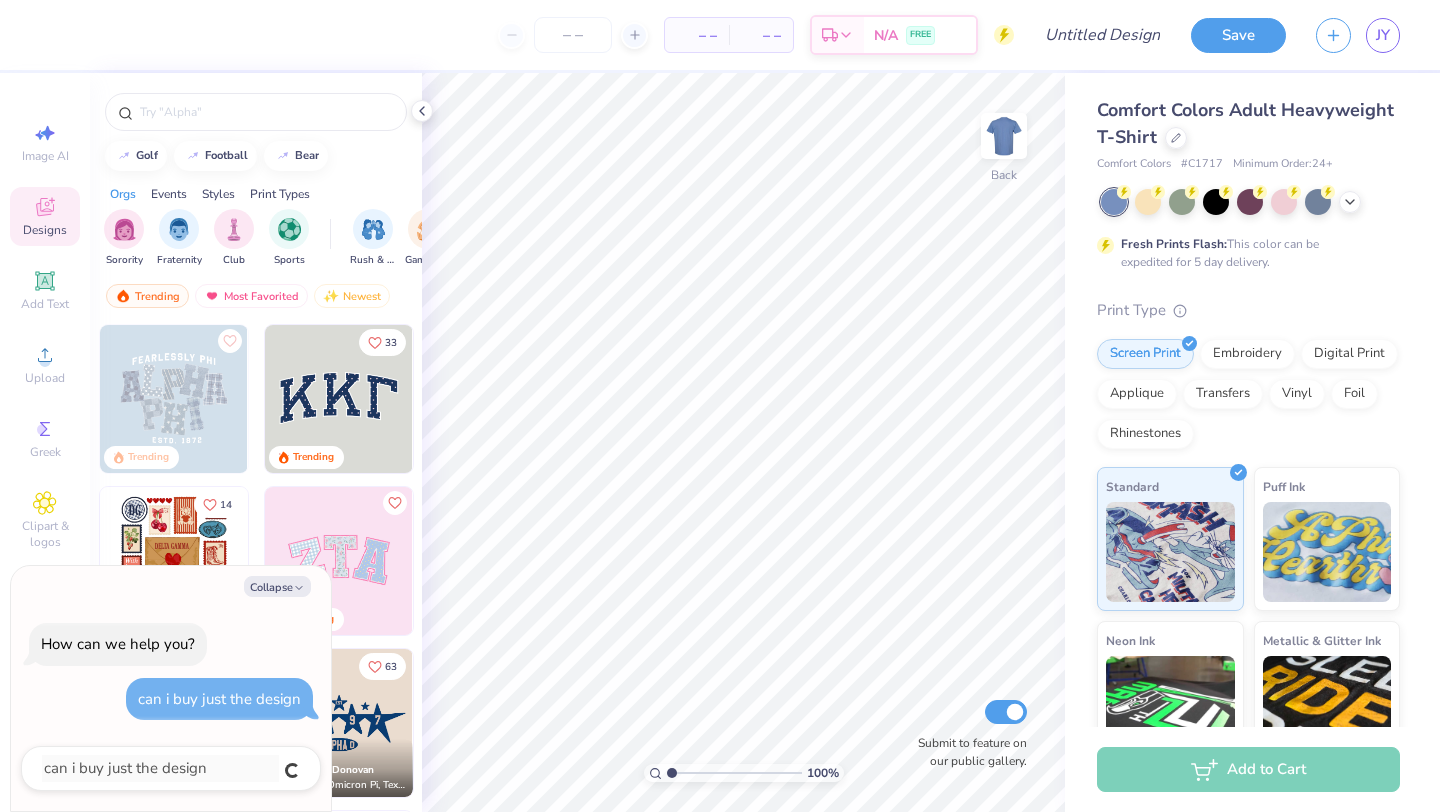 type 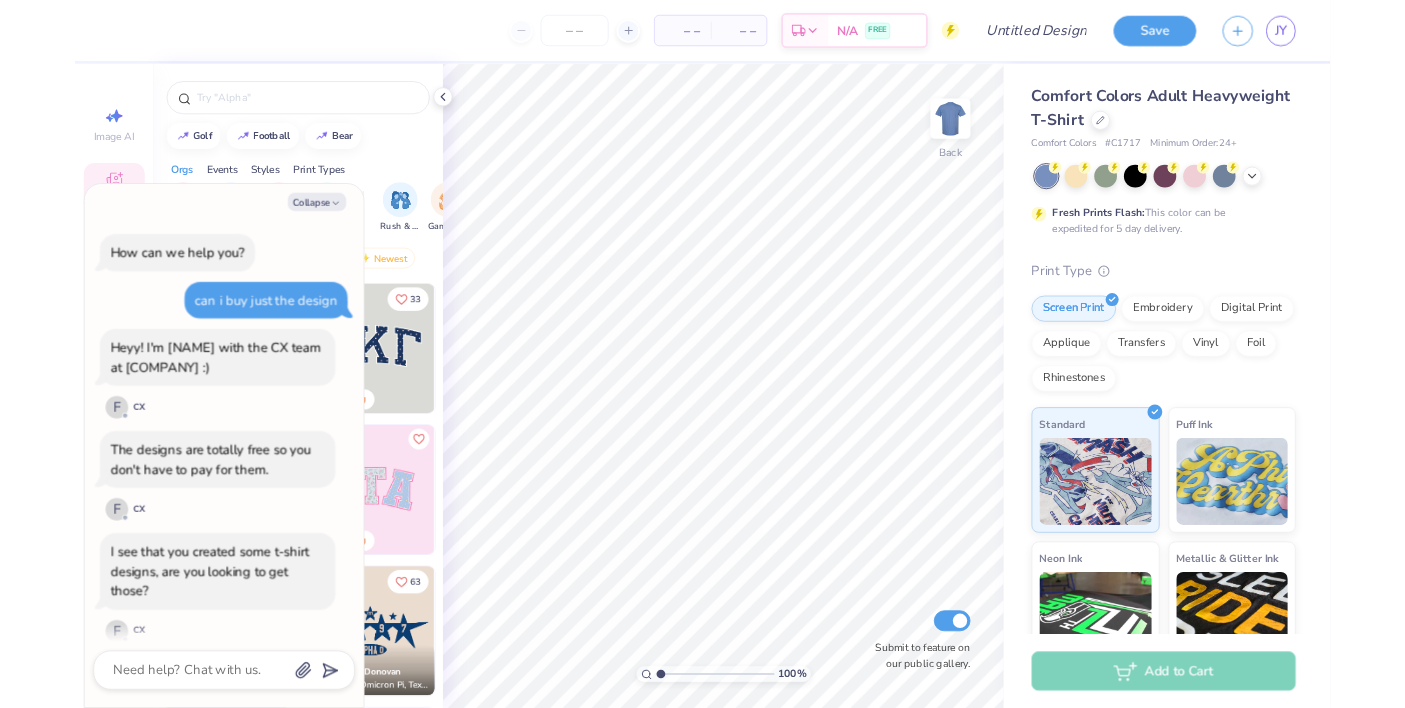 scroll, scrollTop: 18, scrollLeft: 0, axis: vertical 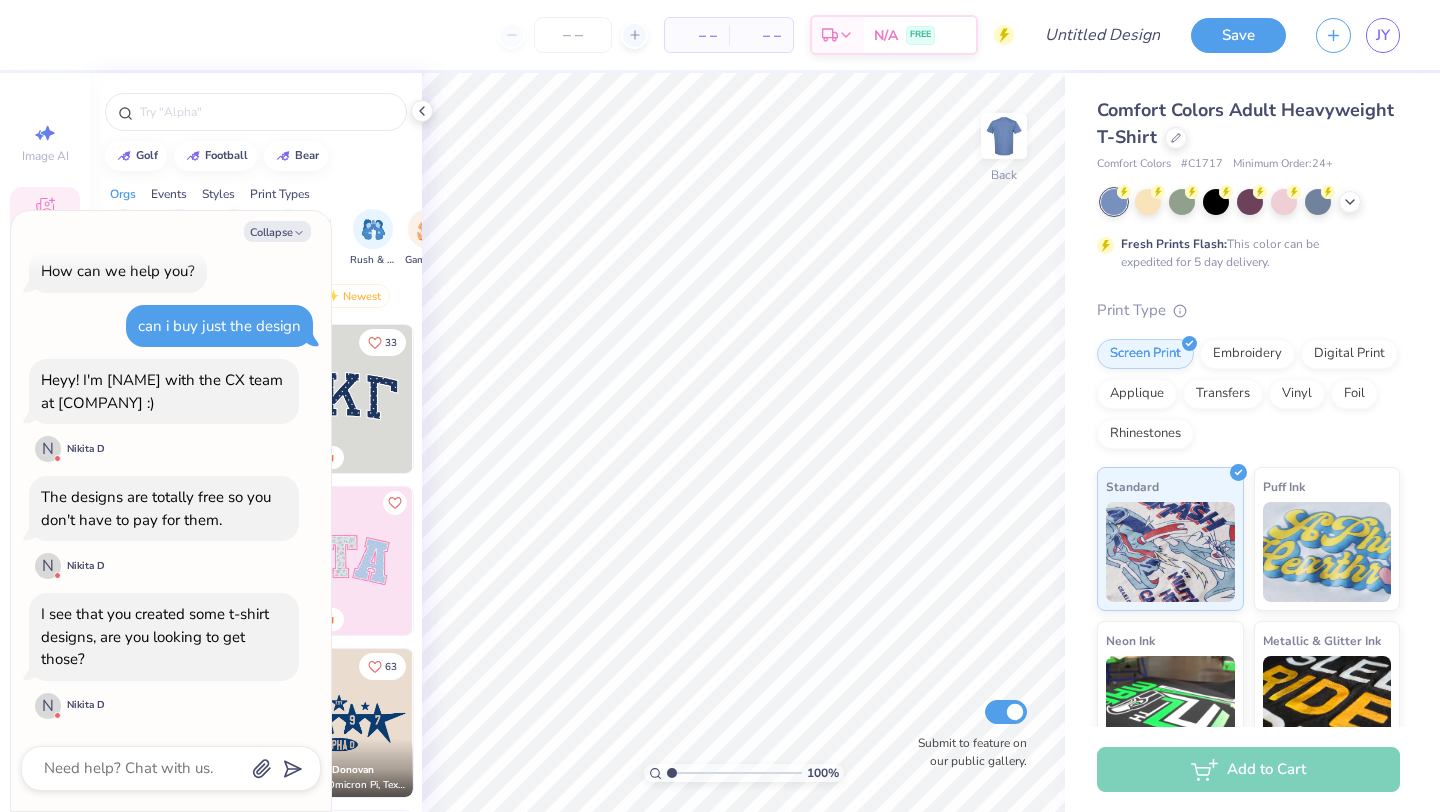 type on "x" 